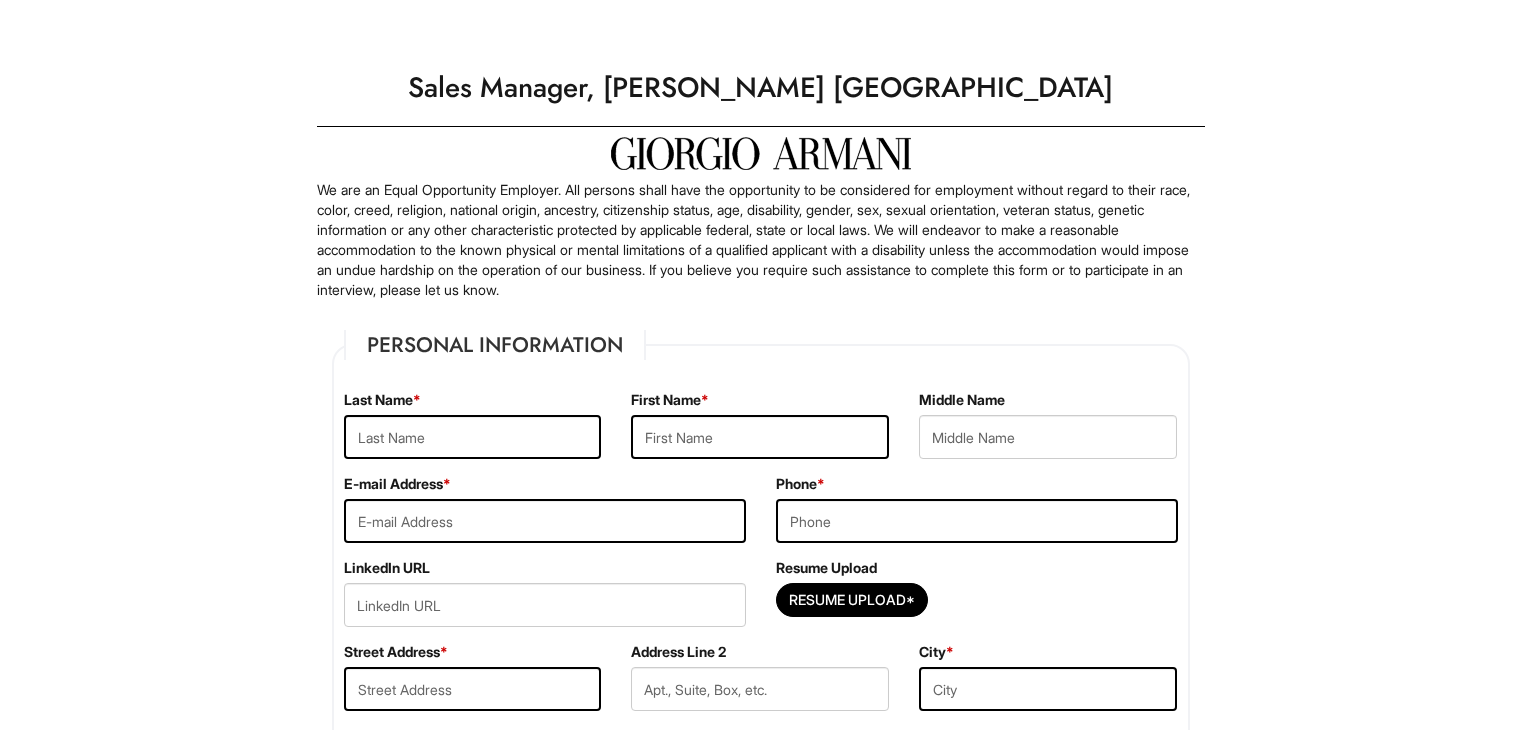 scroll, scrollTop: 0, scrollLeft: 0, axis: both 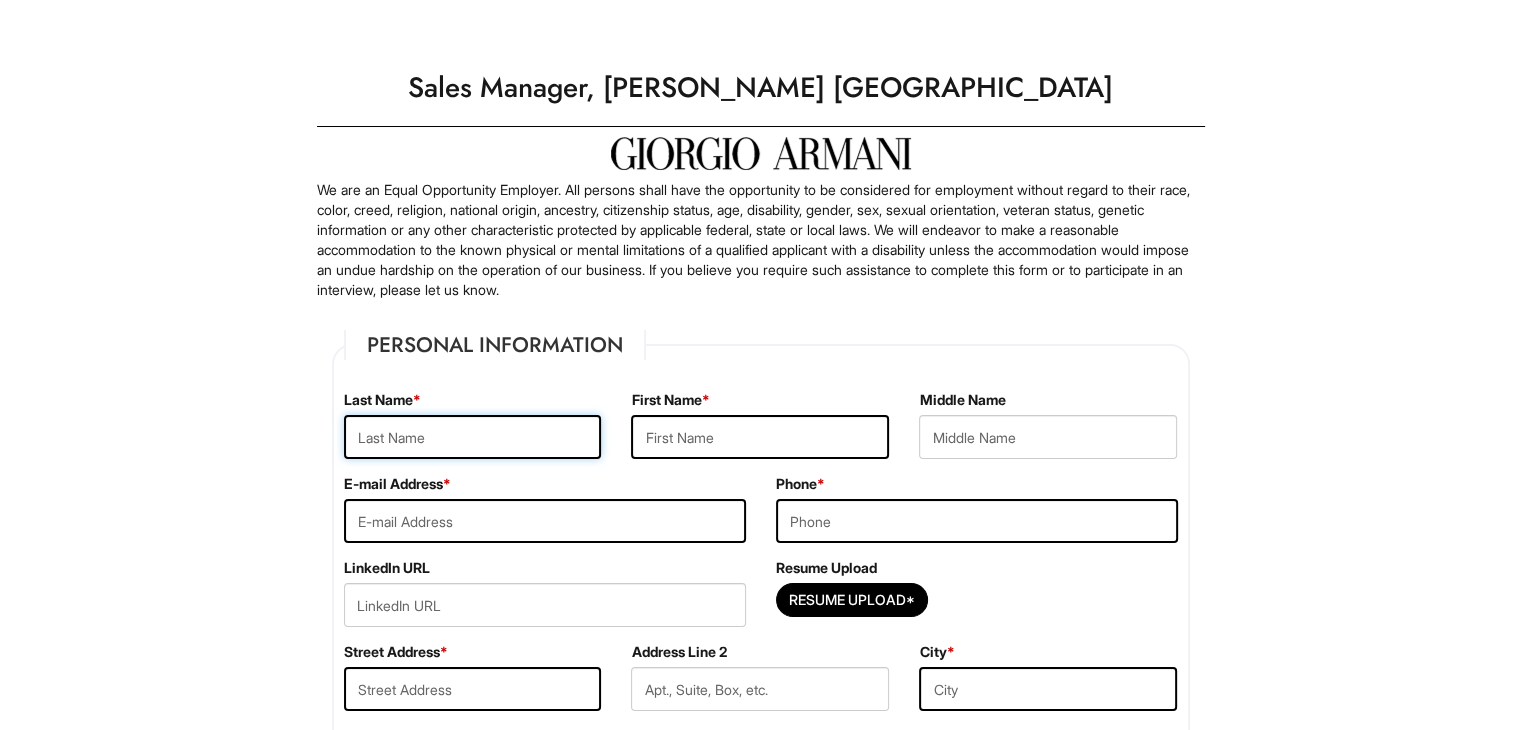 click at bounding box center (473, 437) 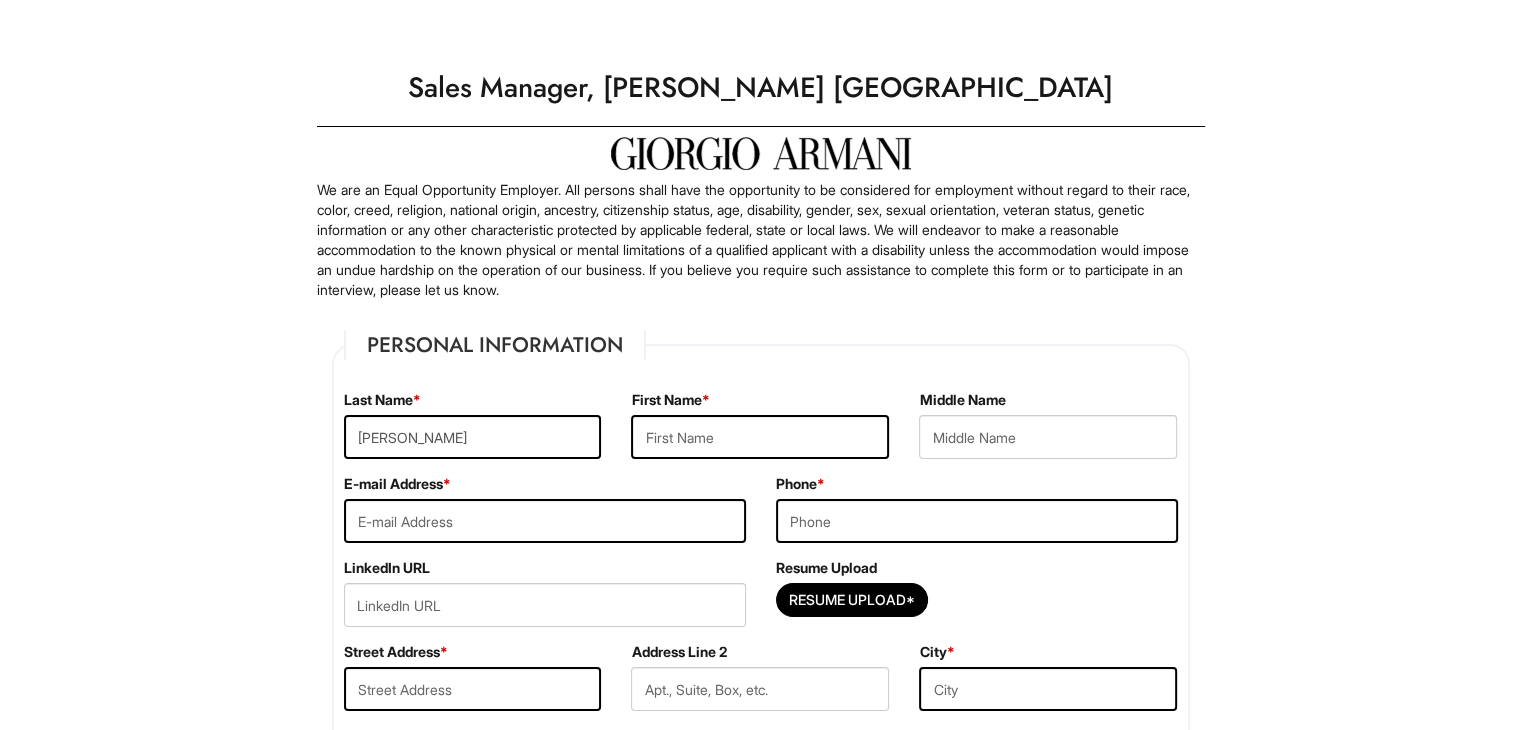 type on "Wael" 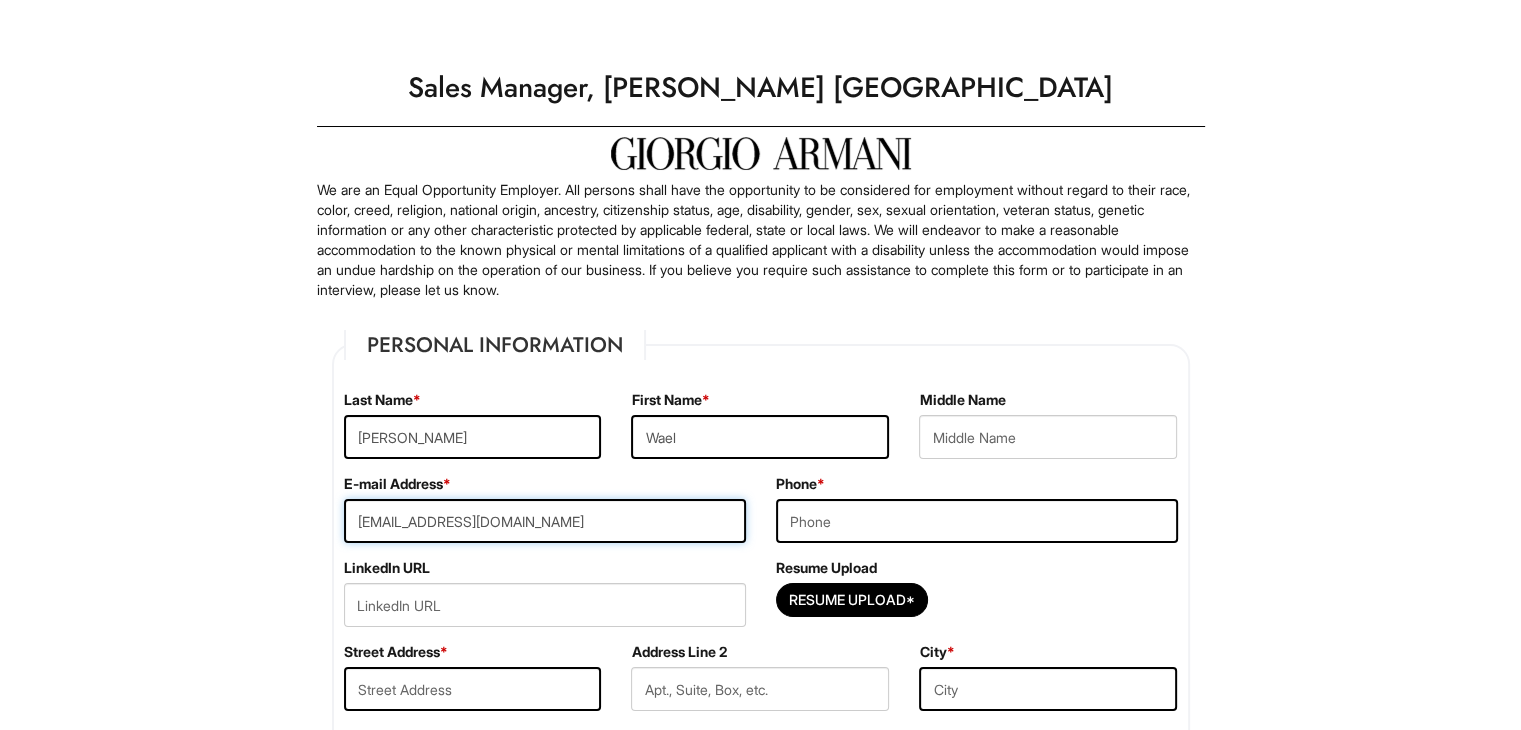 type on "5512875595" 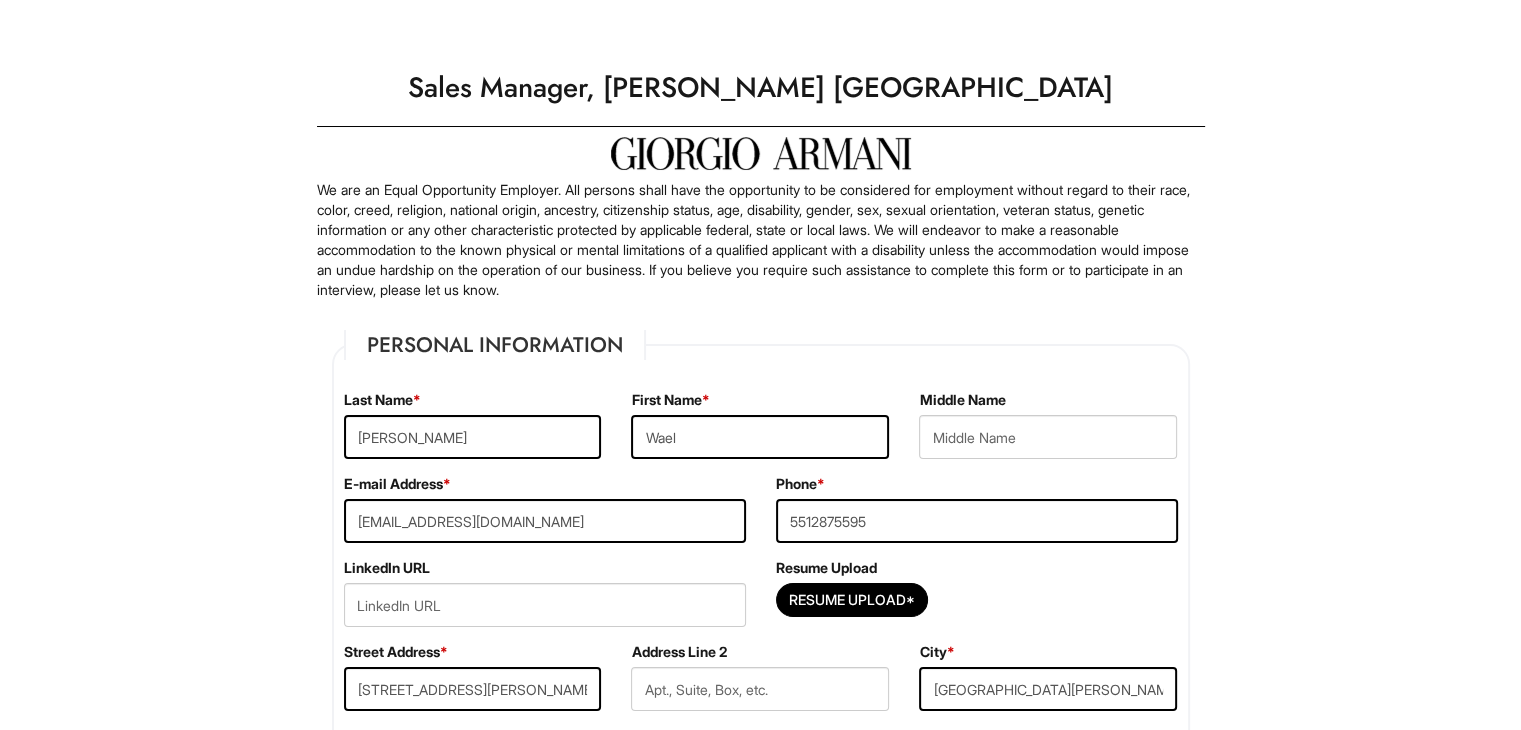select on "NJ" 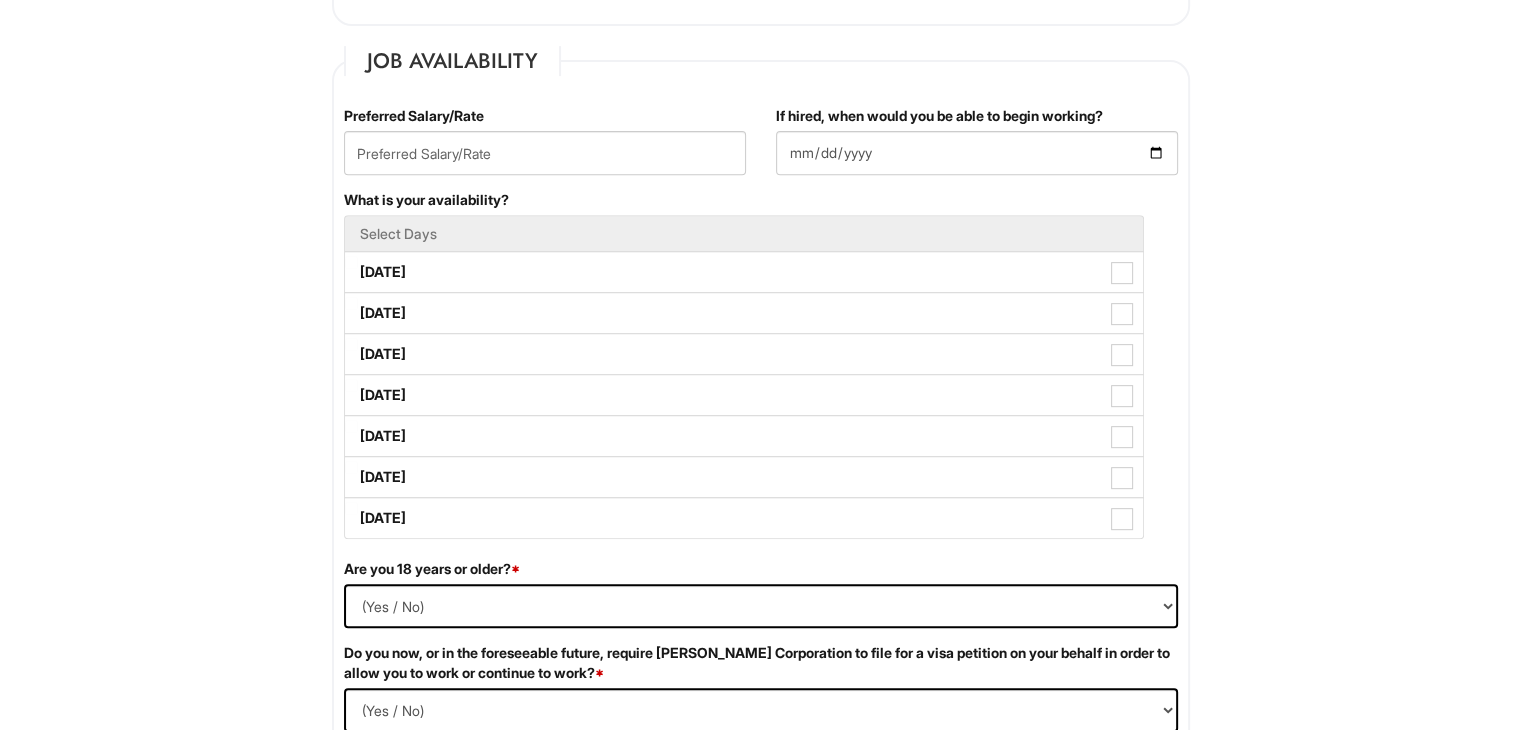 scroll, scrollTop: 800, scrollLeft: 0, axis: vertical 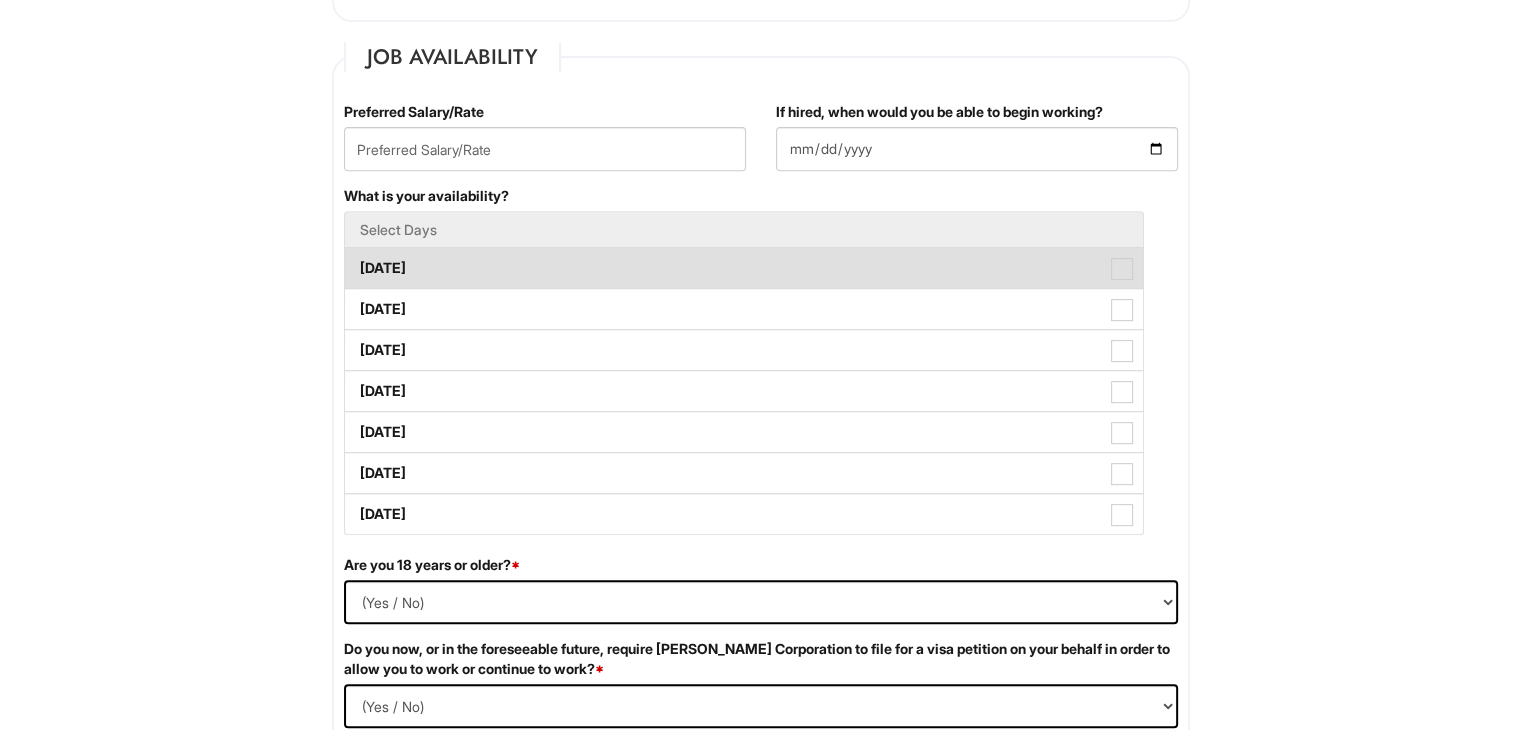 click on "[DATE]" at bounding box center [744, 268] 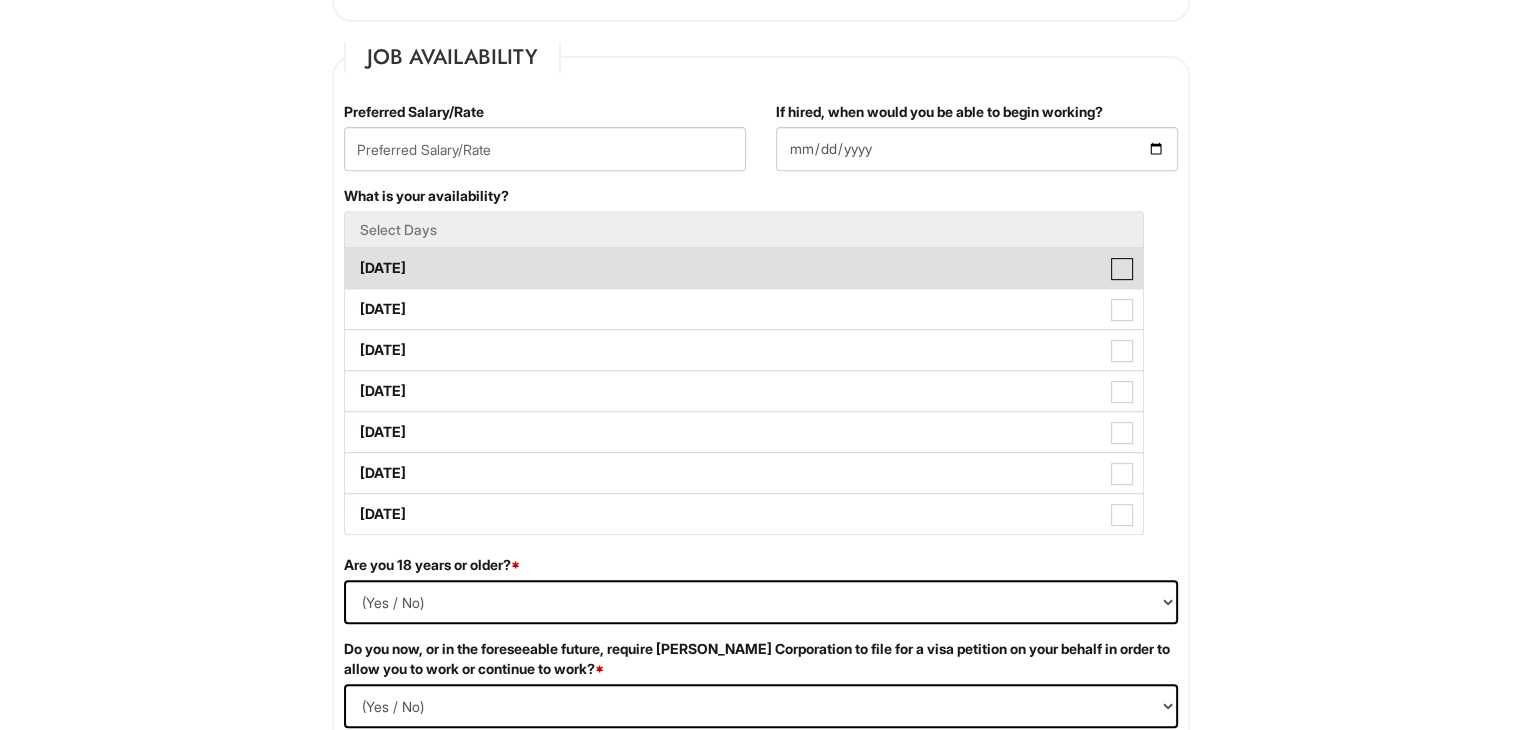 click on "[DATE]" at bounding box center (351, 258) 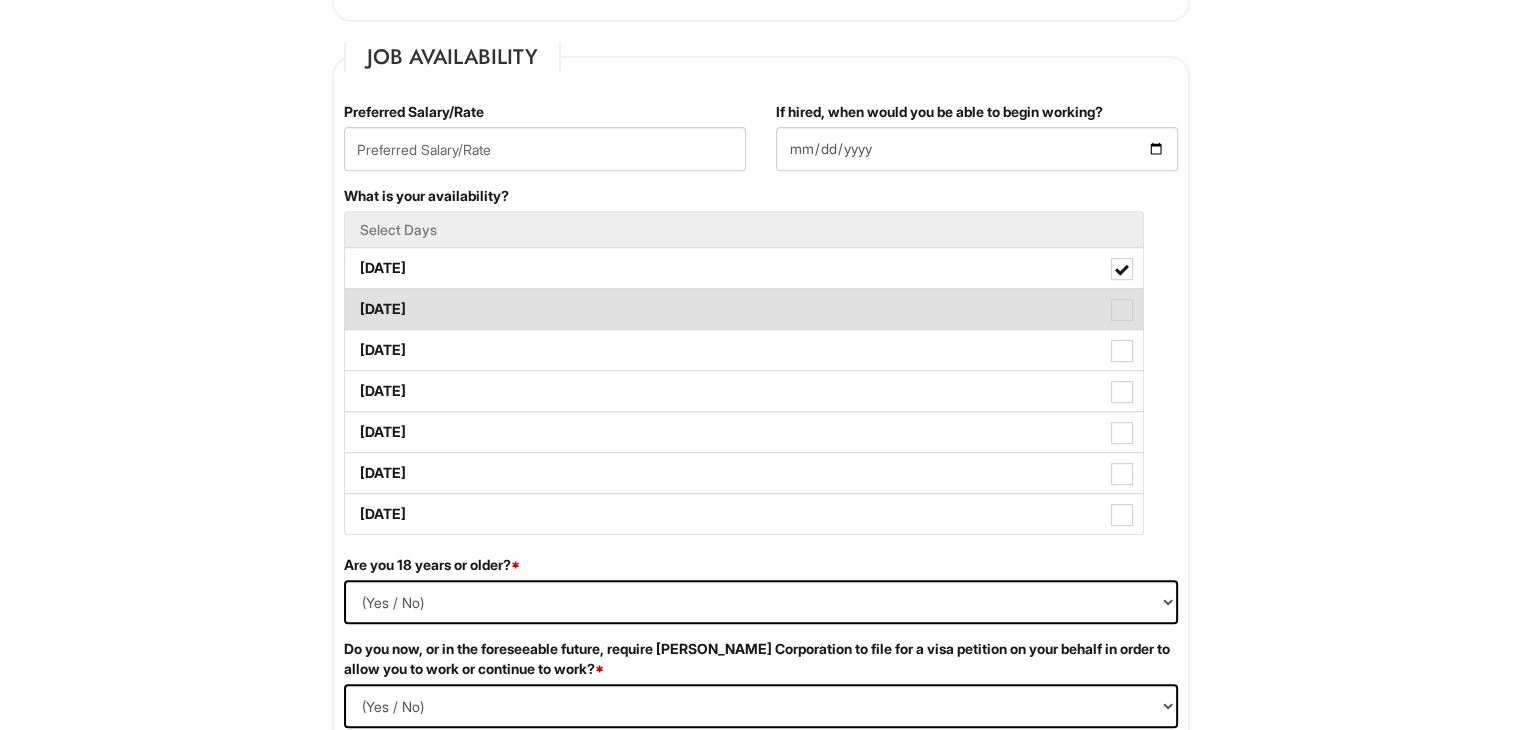 click on "[DATE]" at bounding box center (744, 309) 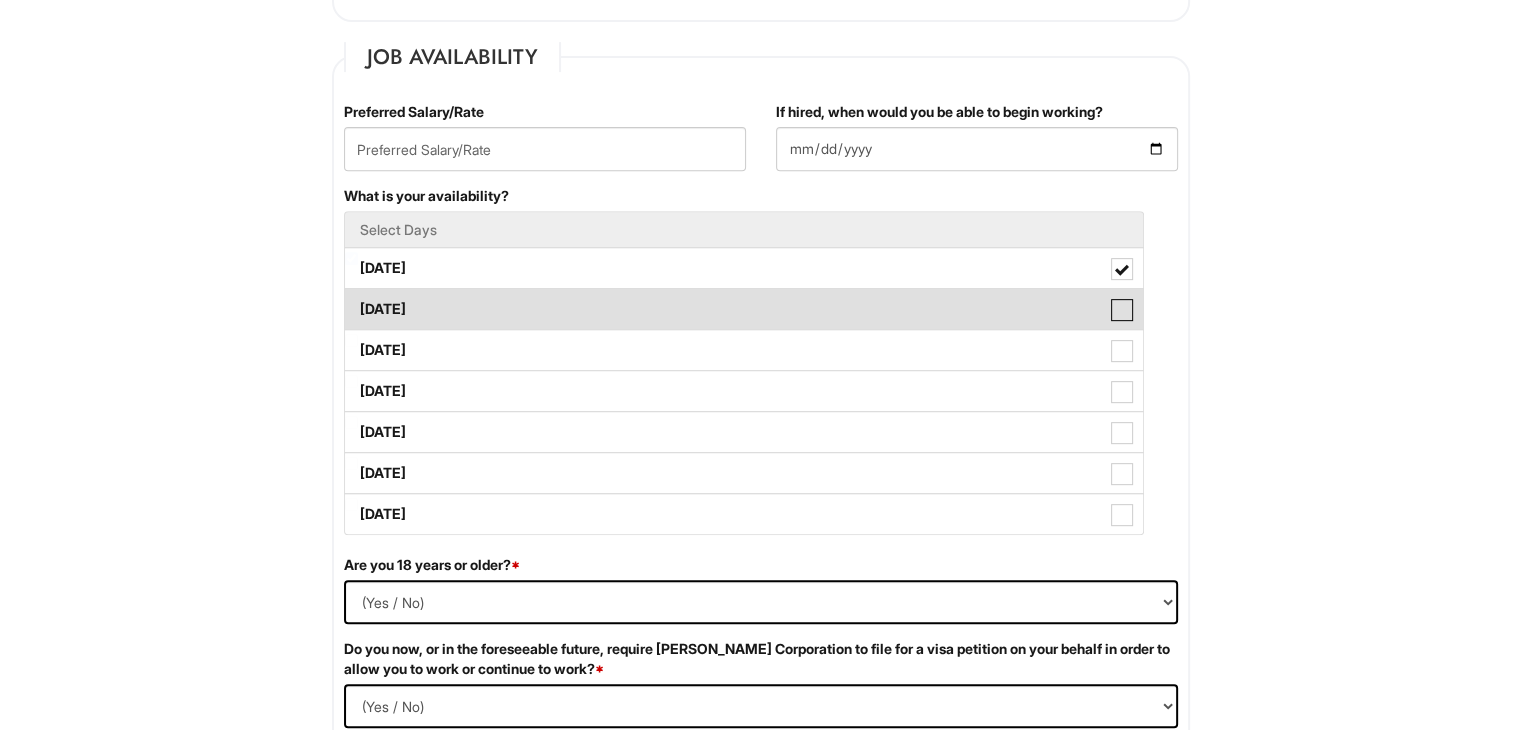 click on "[DATE]" at bounding box center (351, 299) 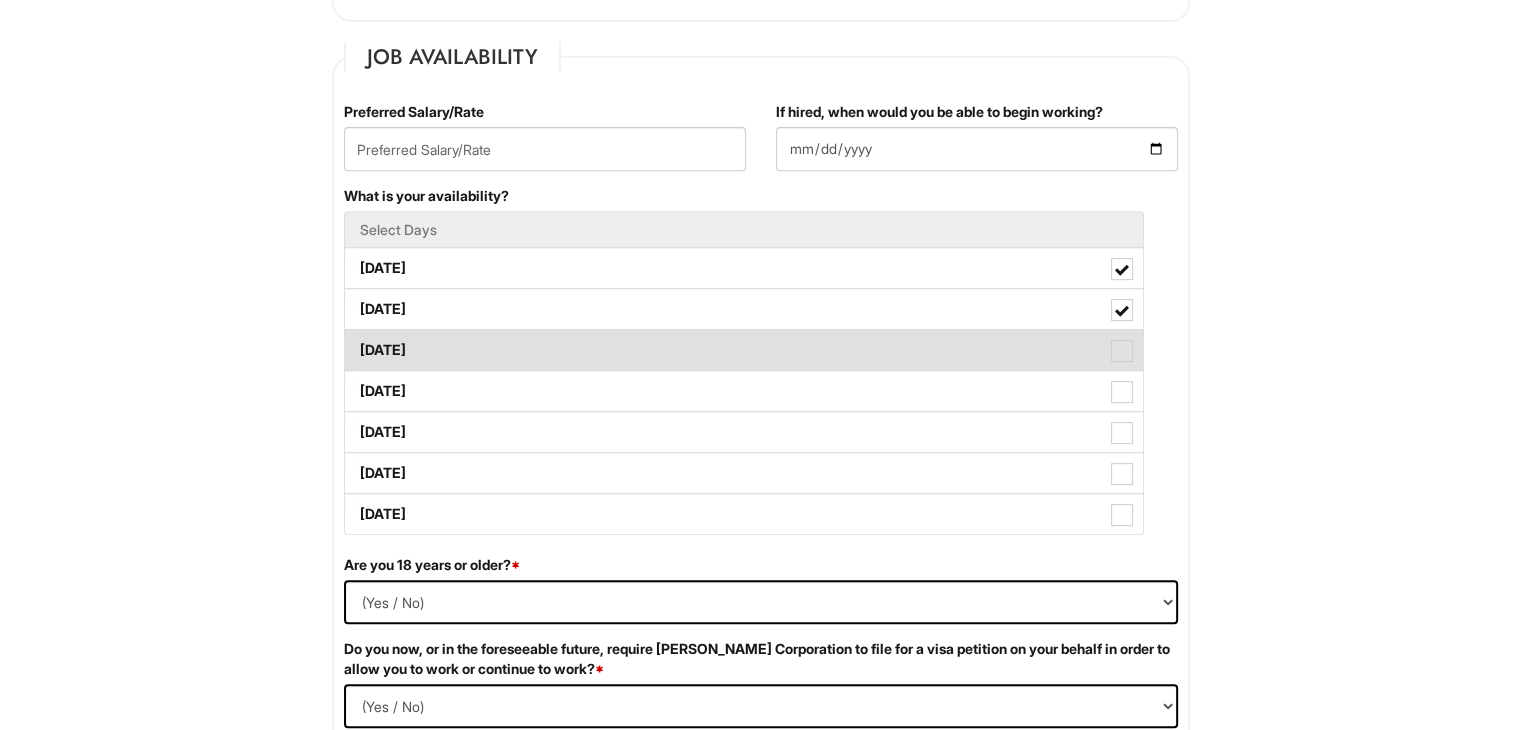 click on "[DATE]" at bounding box center (744, 350) 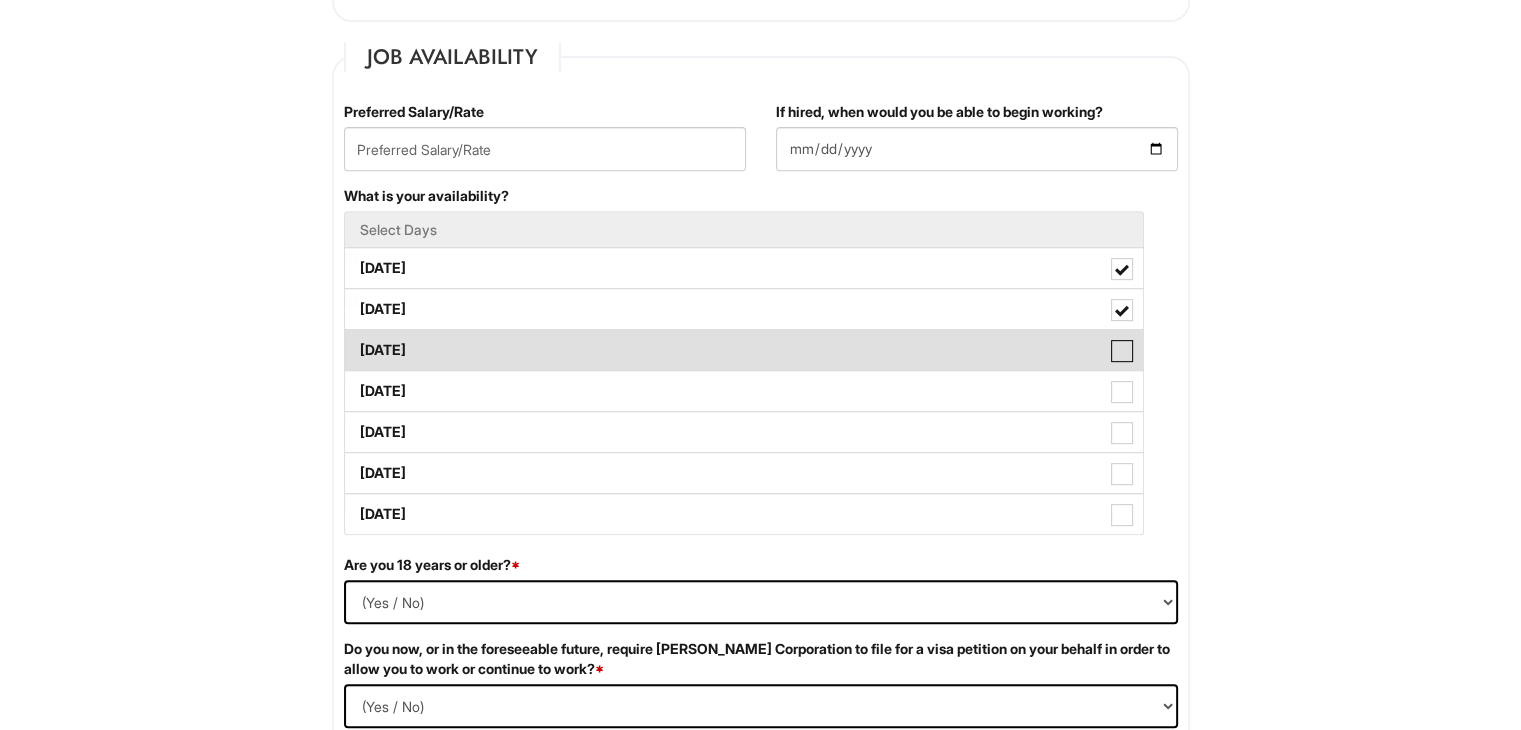click on "[DATE]" at bounding box center (351, 340) 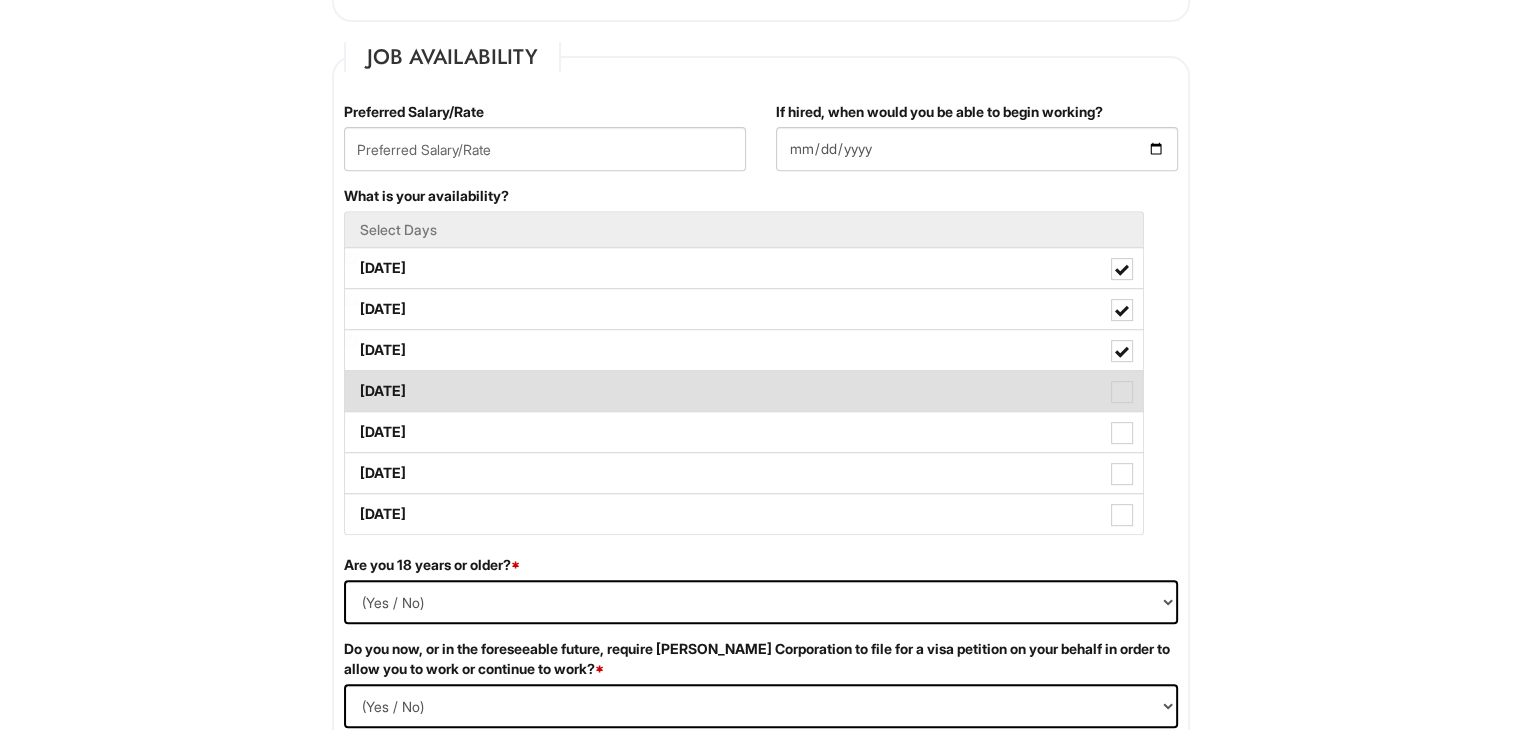 click on "[DATE]" at bounding box center [744, 391] 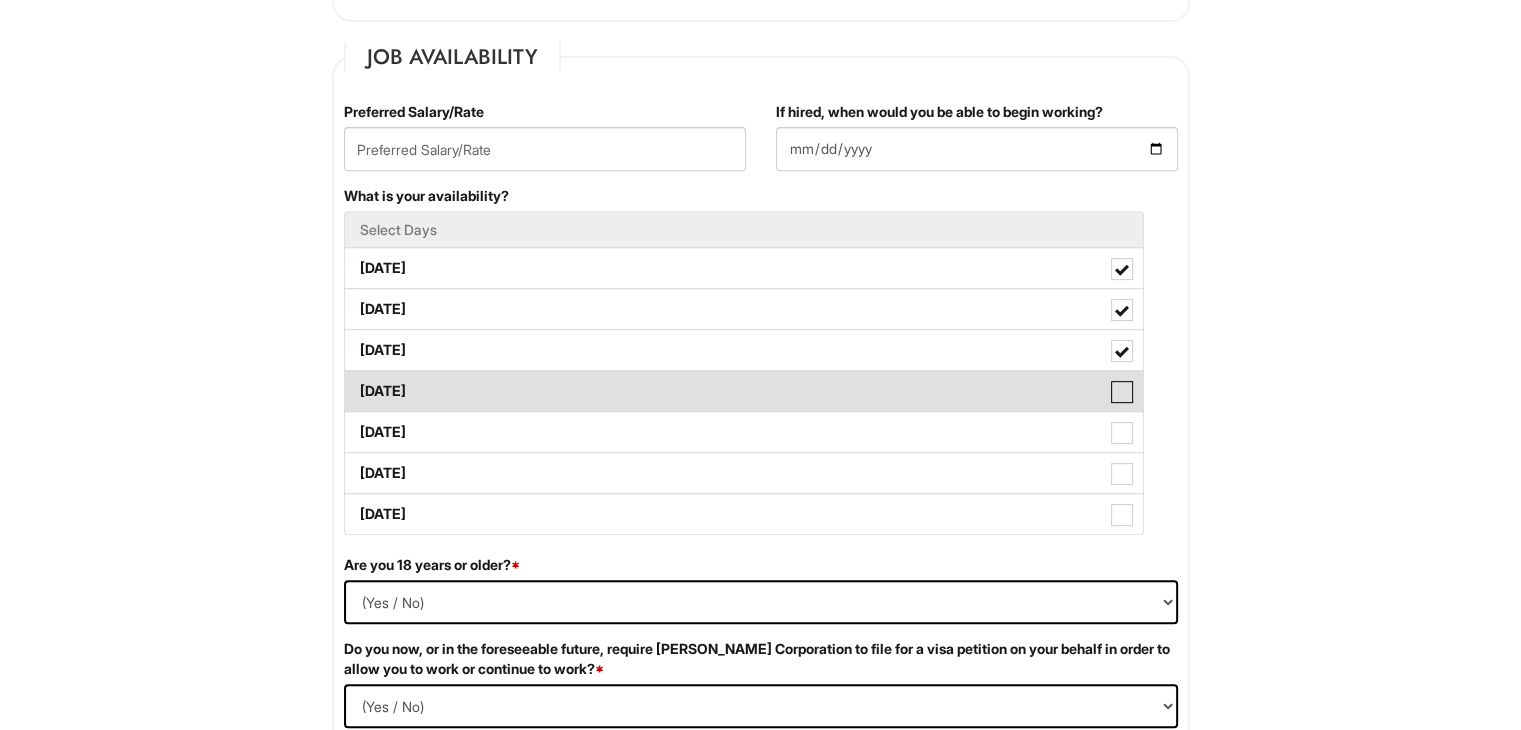 click on "[DATE]" at bounding box center [351, 381] 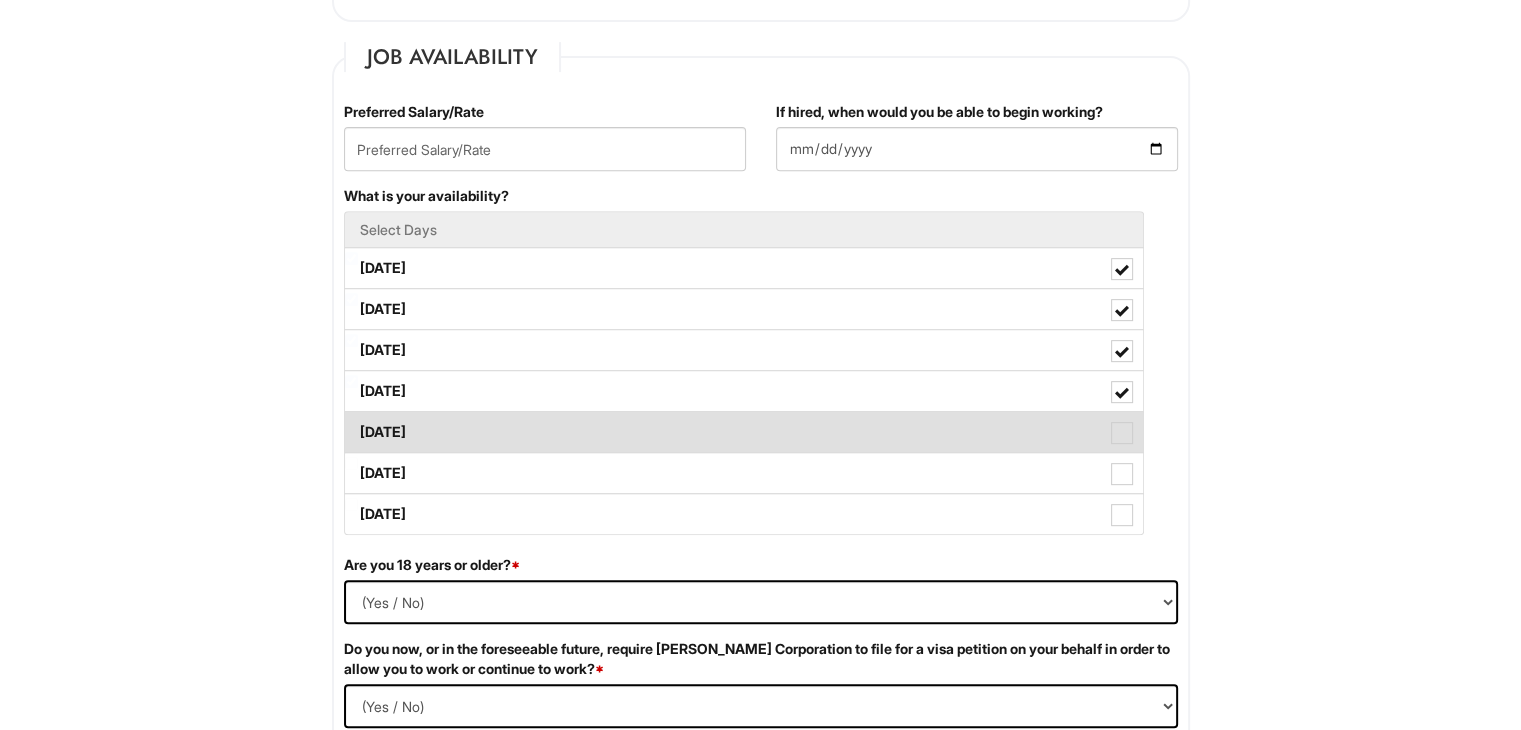 click on "[DATE]" at bounding box center (744, 432) 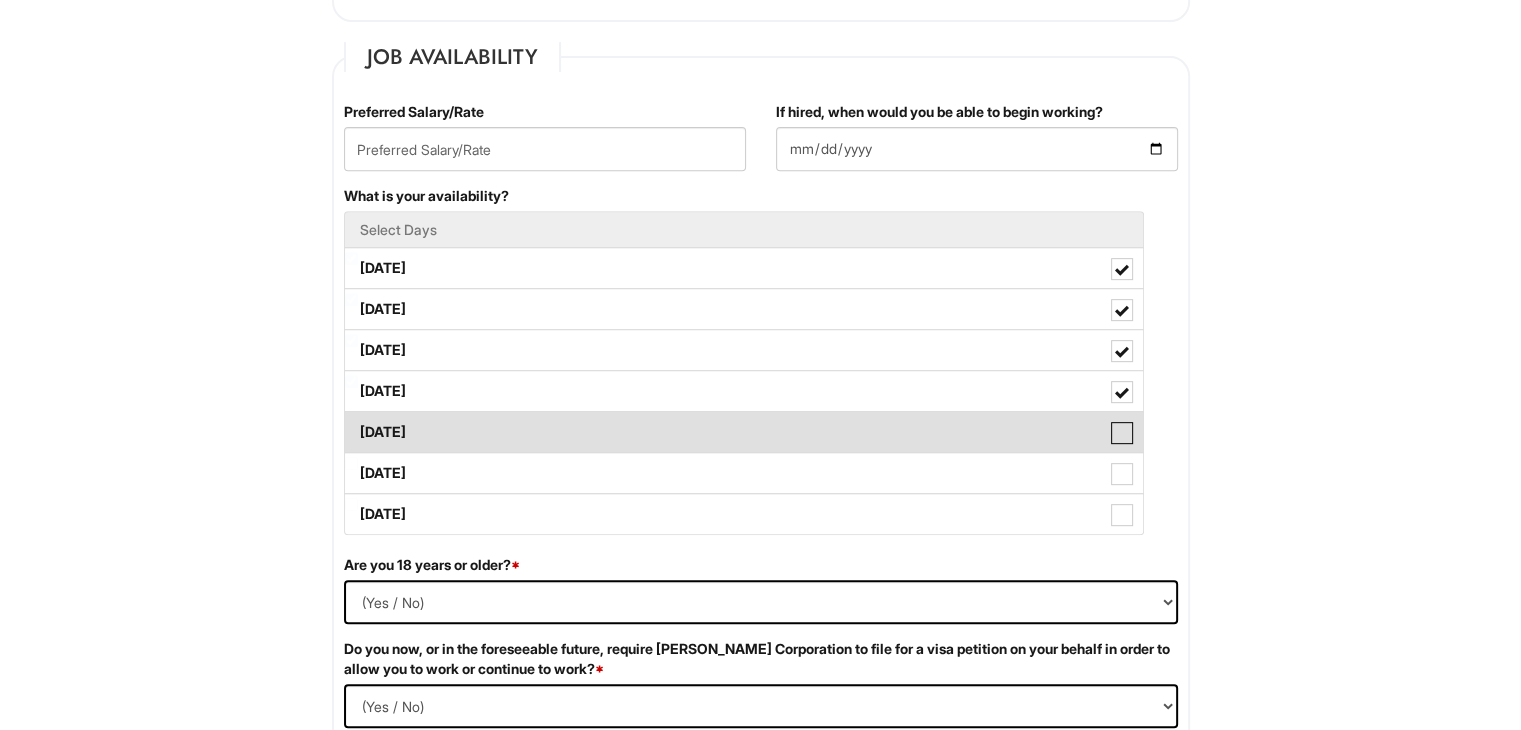 click on "[DATE]" at bounding box center (351, 422) 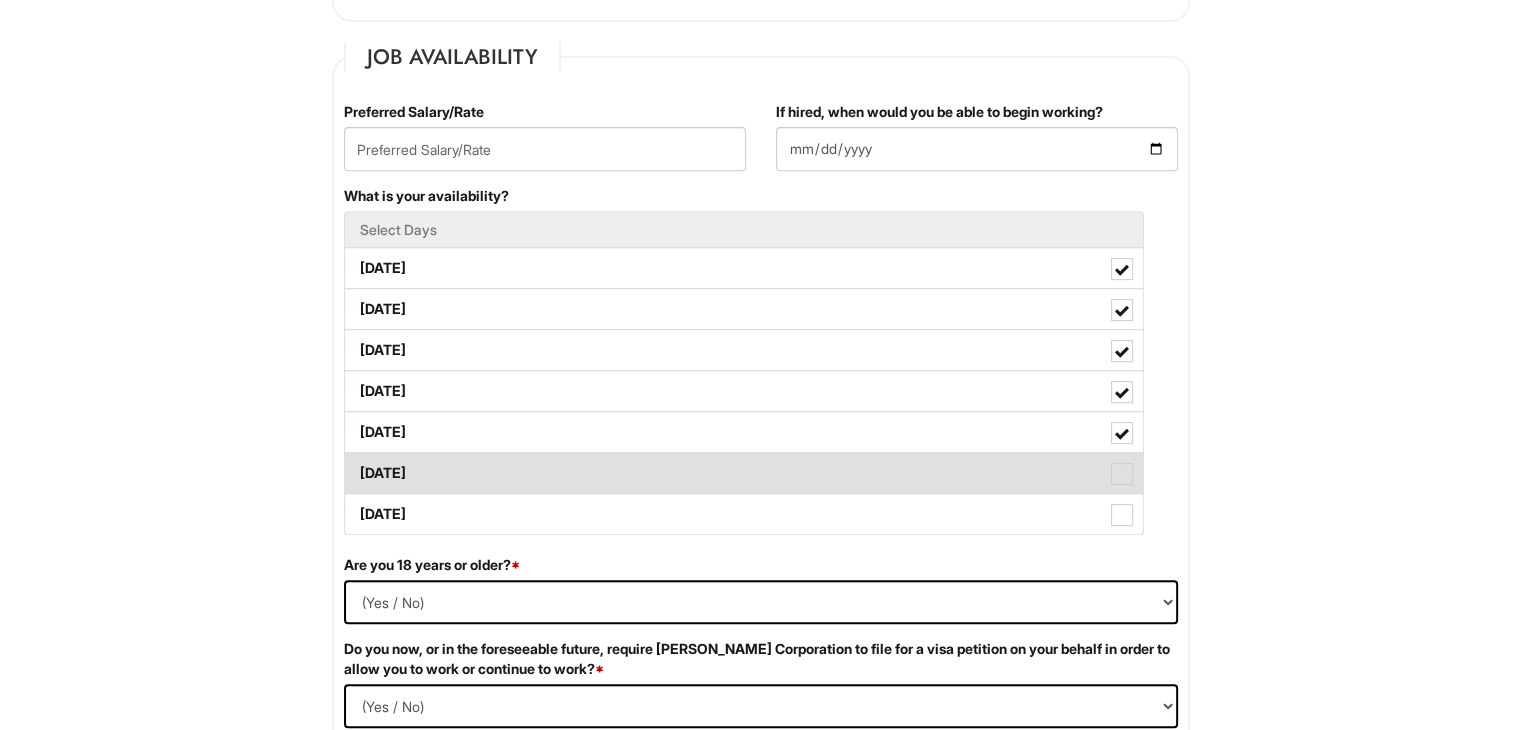 click on "[DATE]" at bounding box center (744, 473) 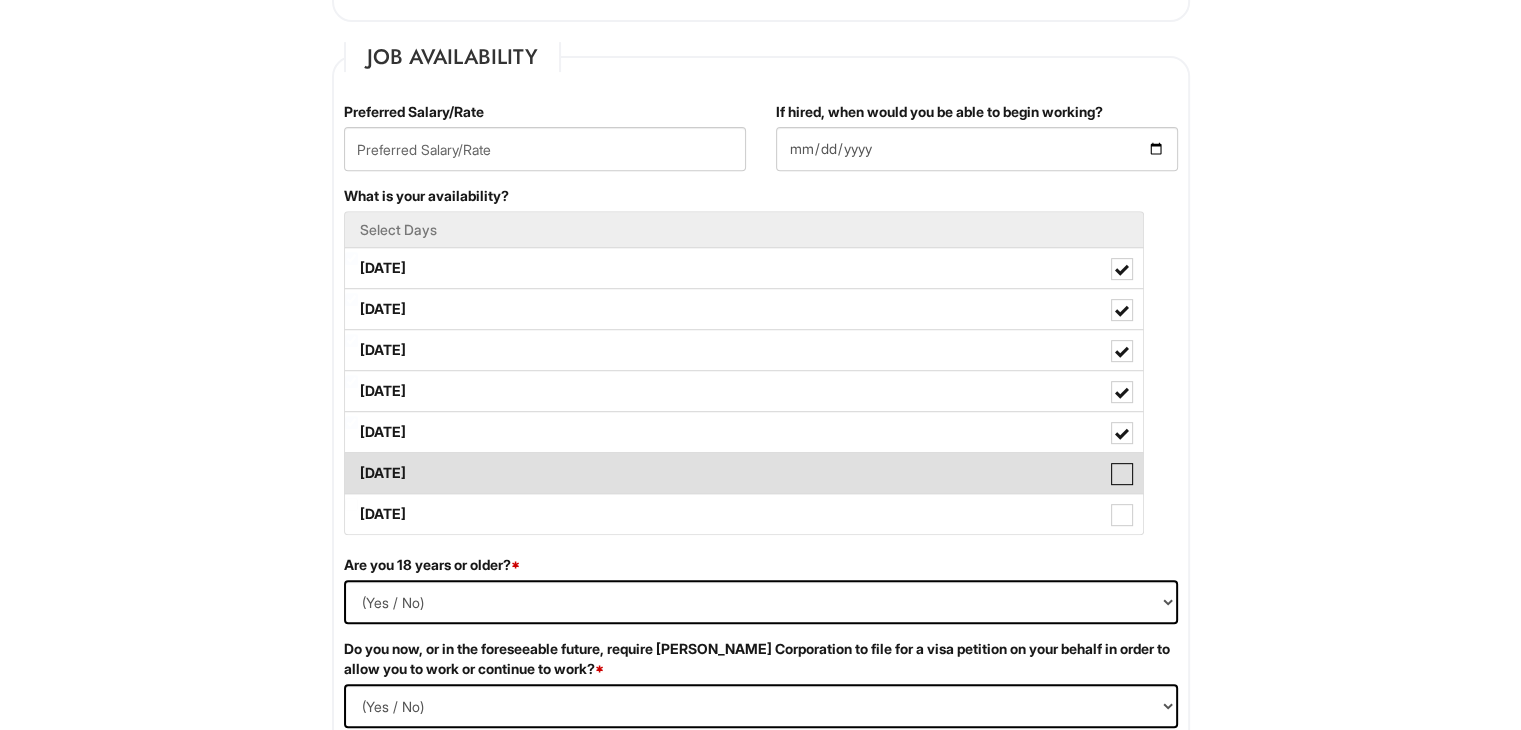 click on "[DATE]" at bounding box center (351, 463) 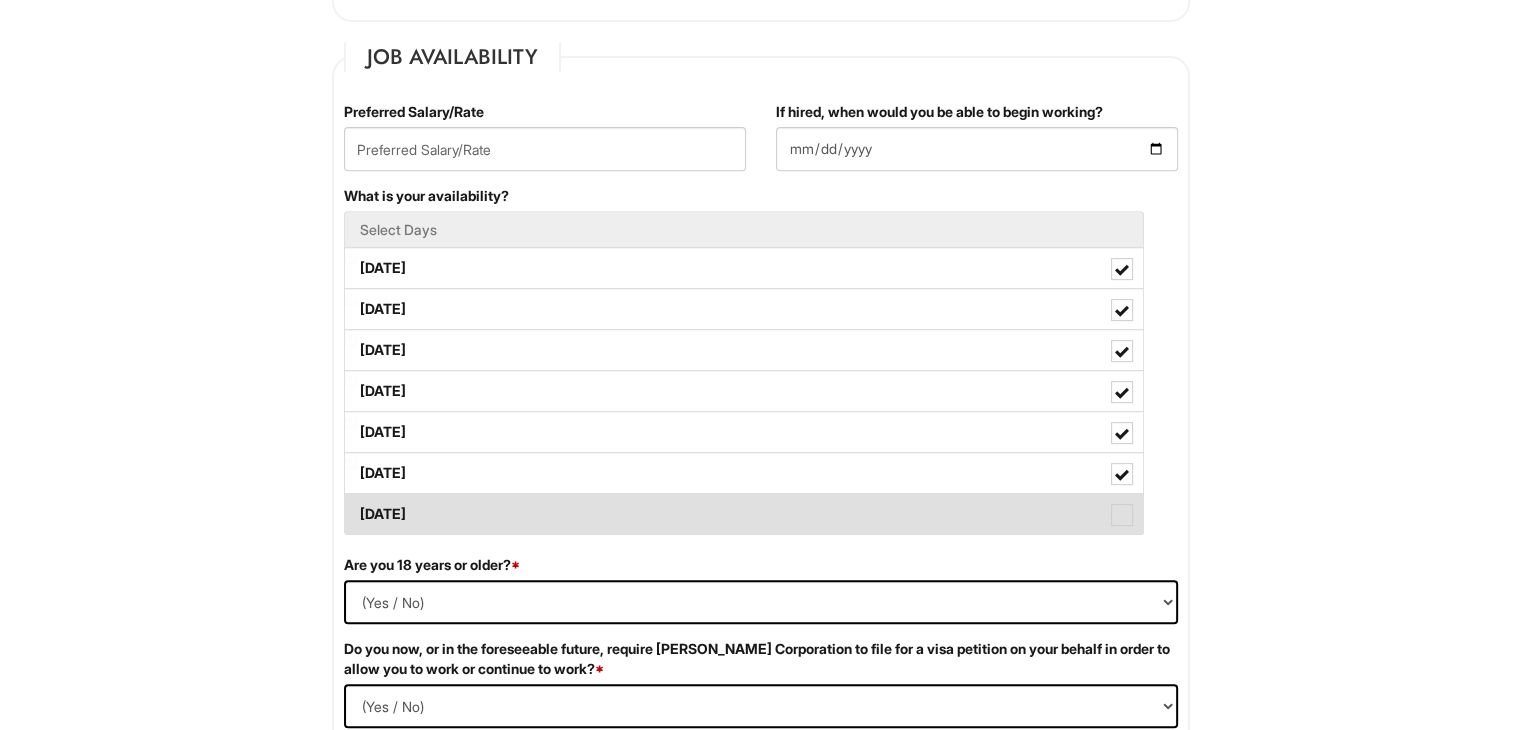 click on "[DATE]" at bounding box center [744, 514] 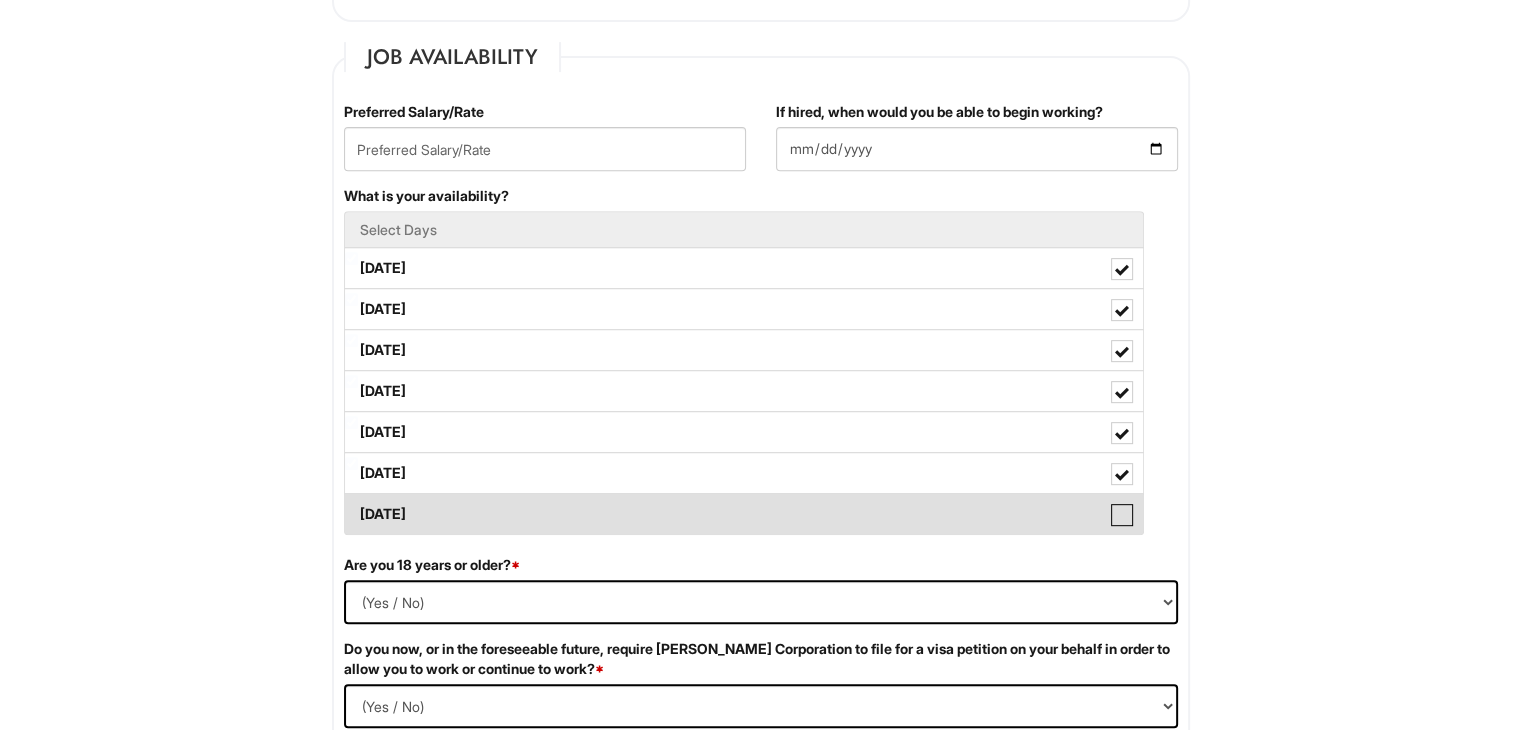 click on "[DATE]" at bounding box center [351, 504] 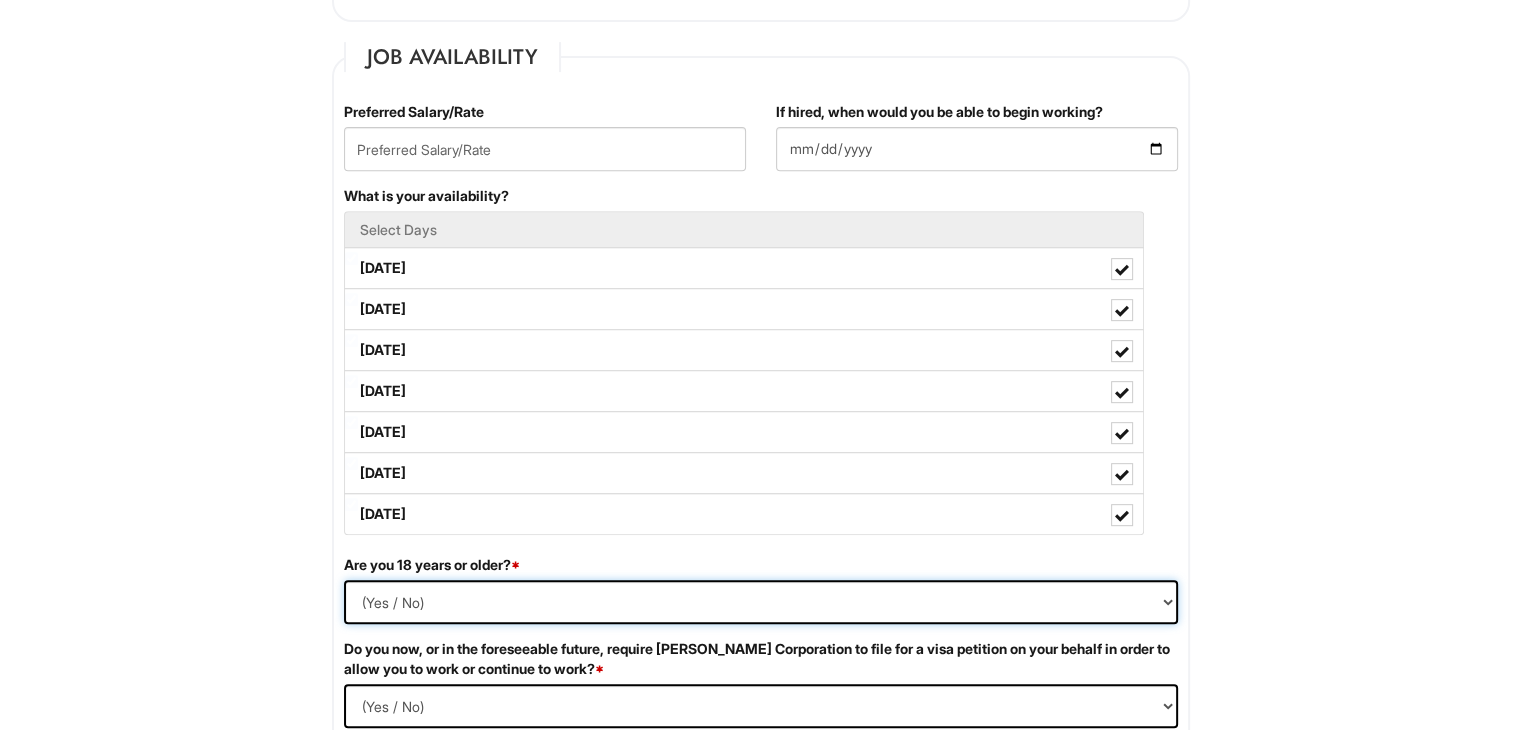 click on "(Yes / No) Yes No" at bounding box center (761, 602) 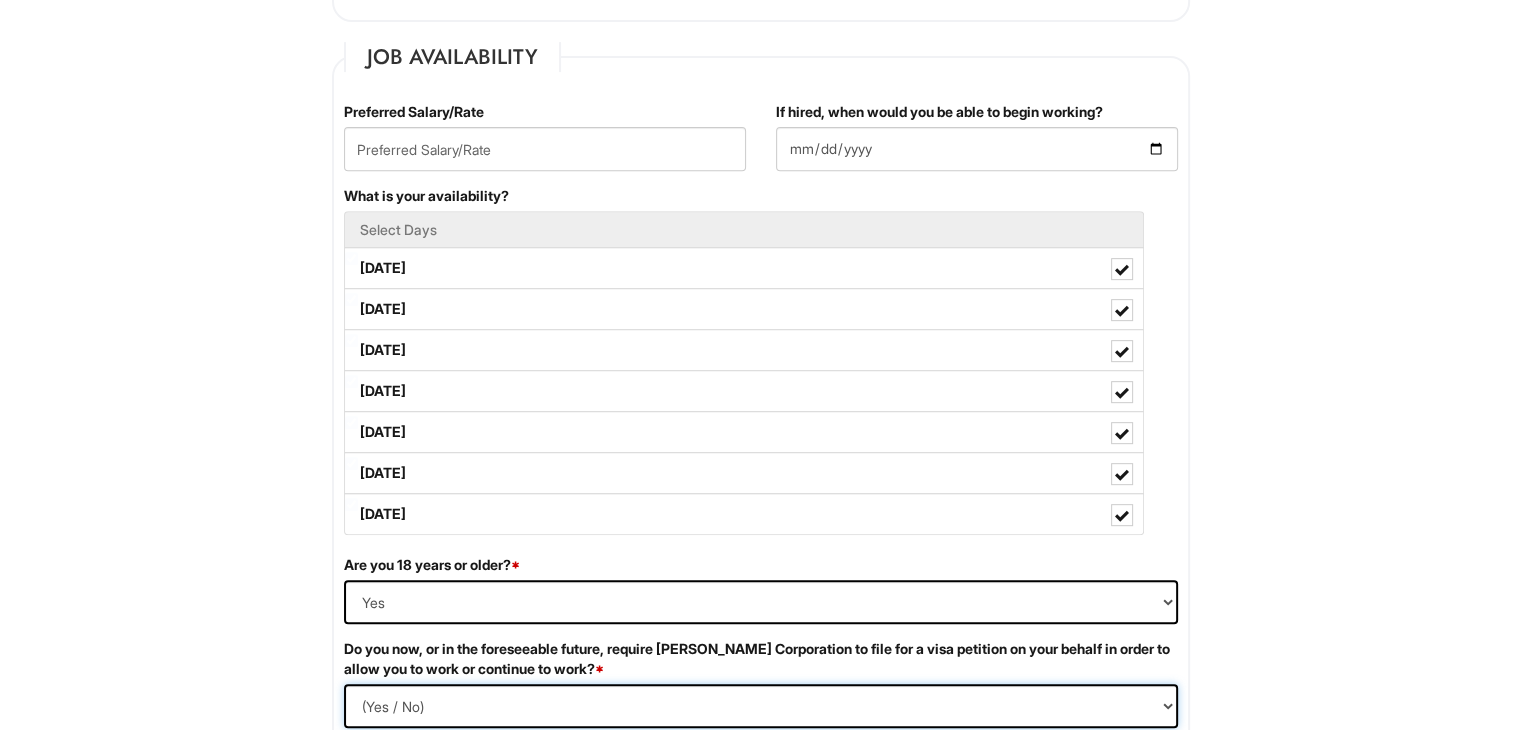 click on "(Yes / No) Yes No" at bounding box center (761, 706) 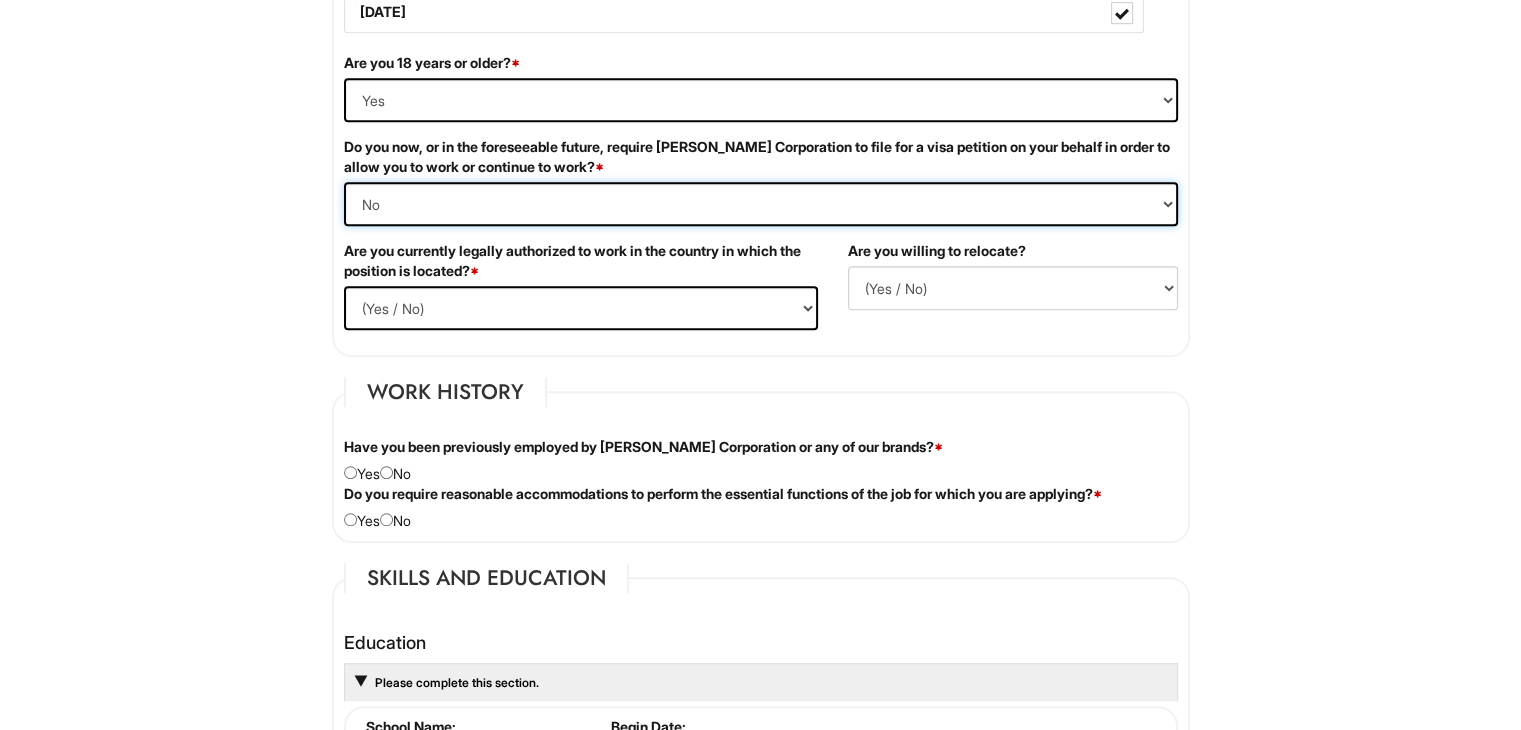 scroll, scrollTop: 1333, scrollLeft: 0, axis: vertical 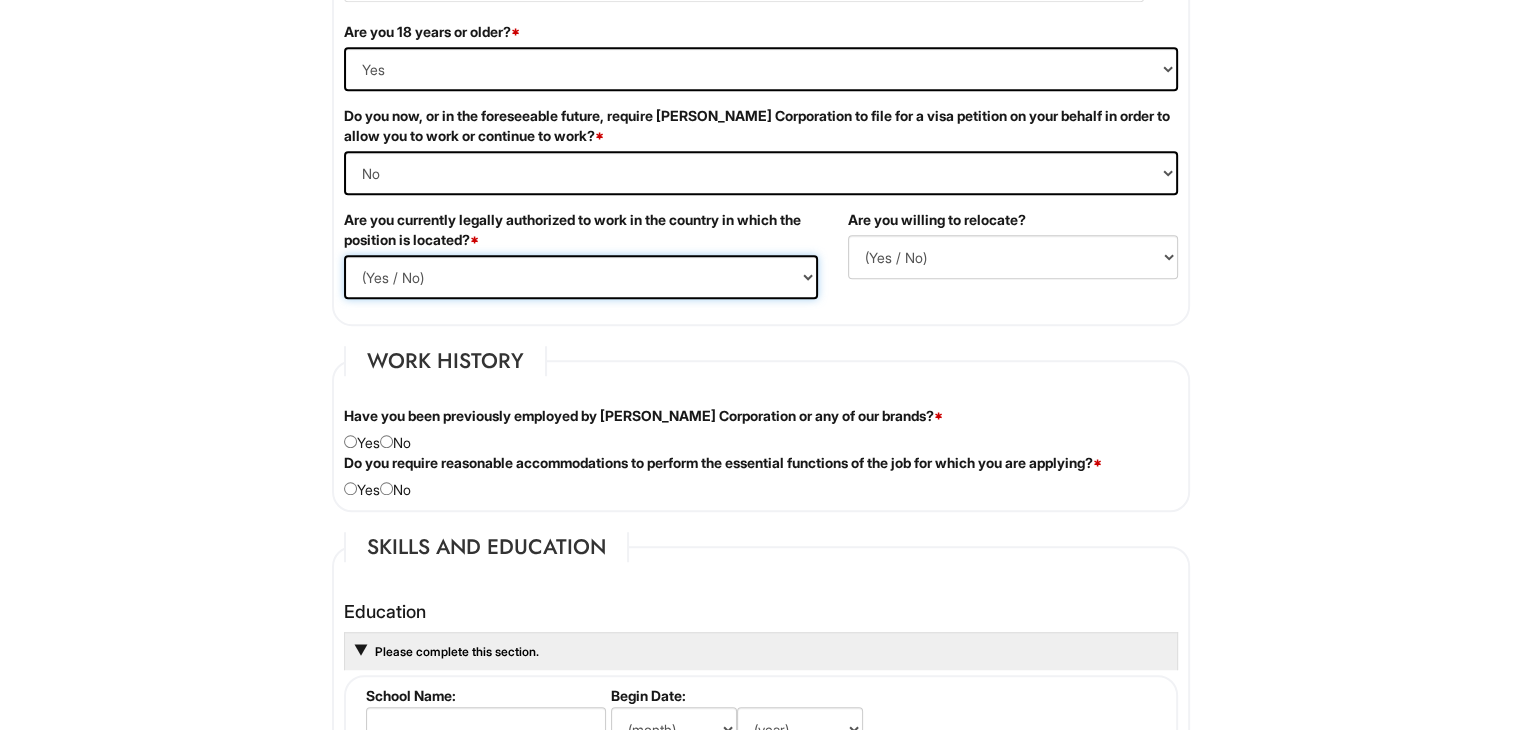 click on "(Yes / No) Yes No" at bounding box center [581, 277] 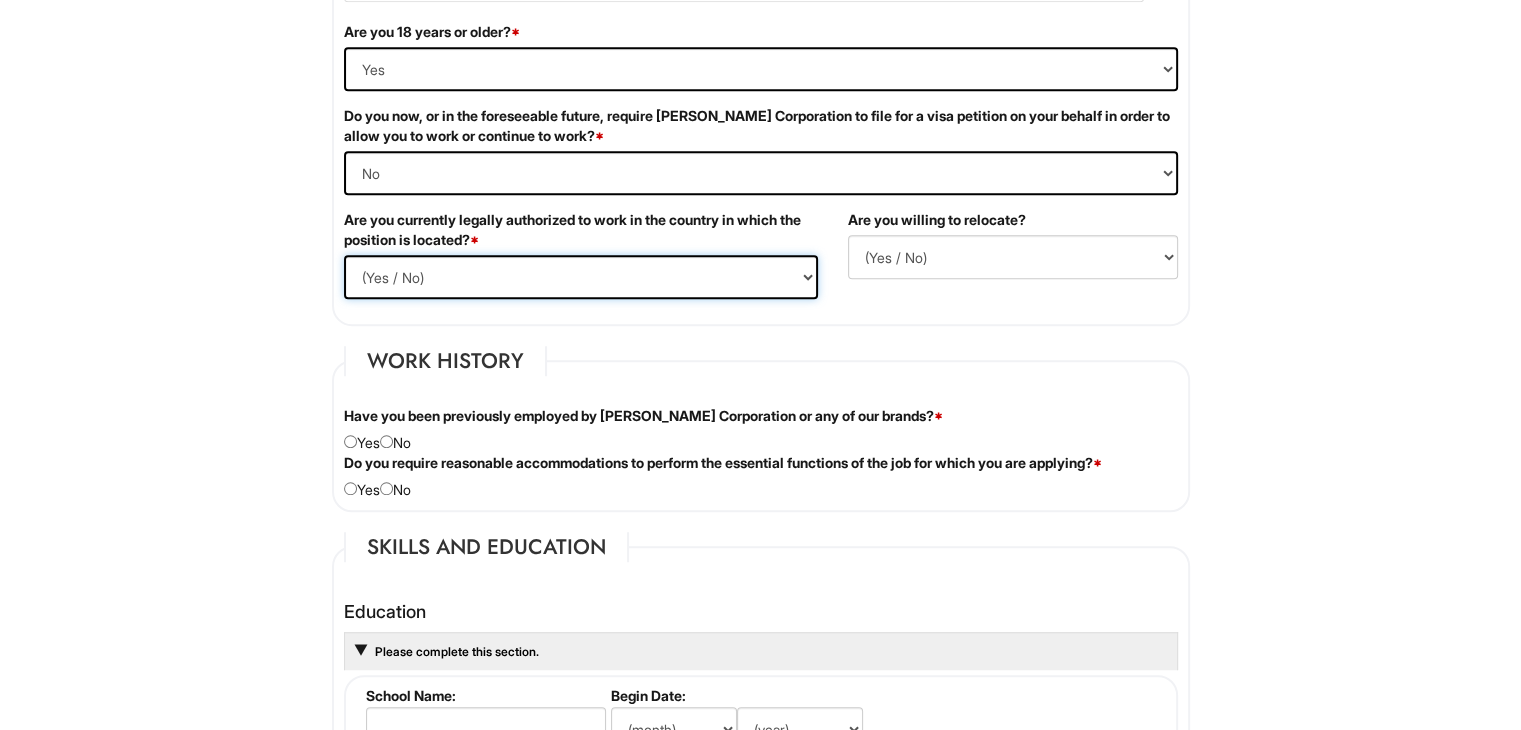 select on "Yes" 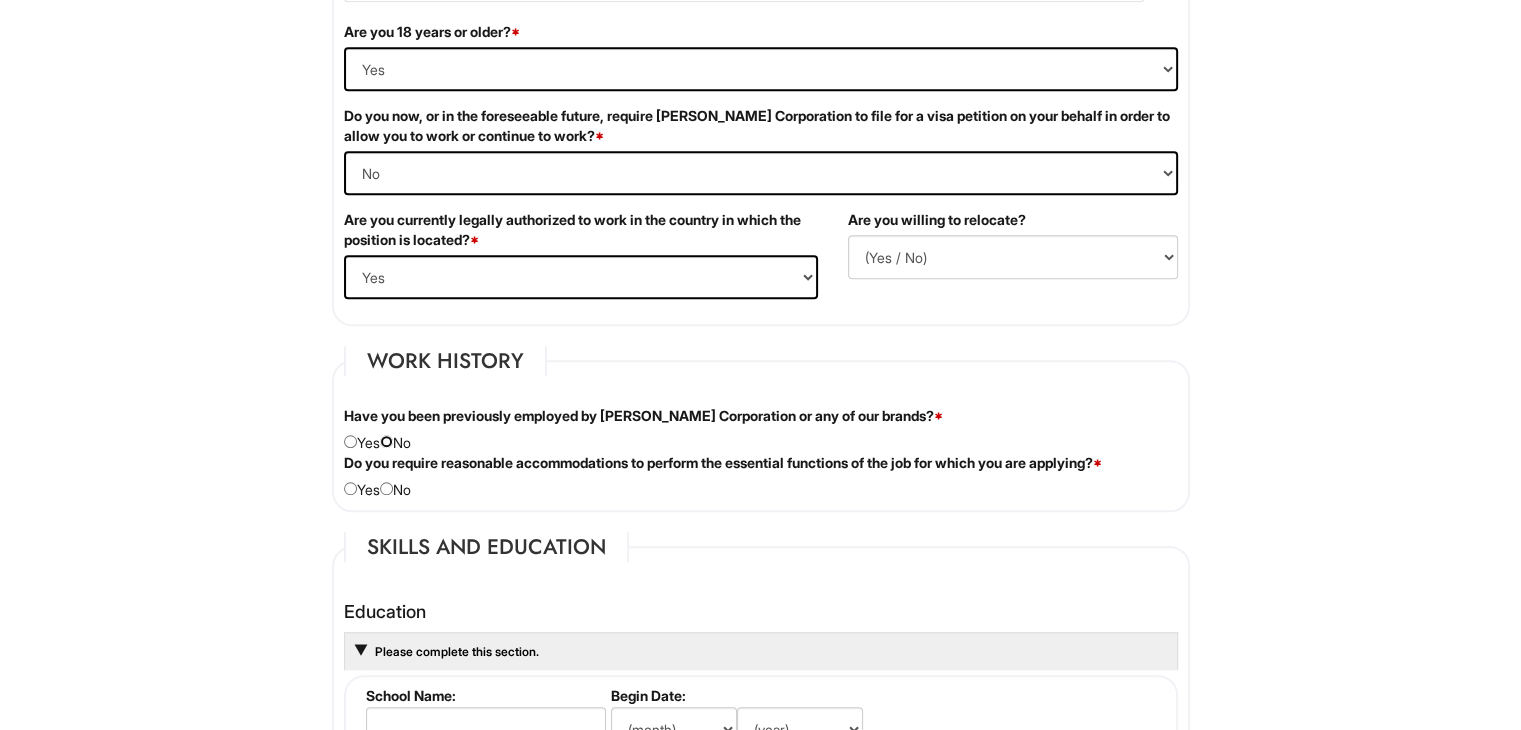 click at bounding box center [386, 441] 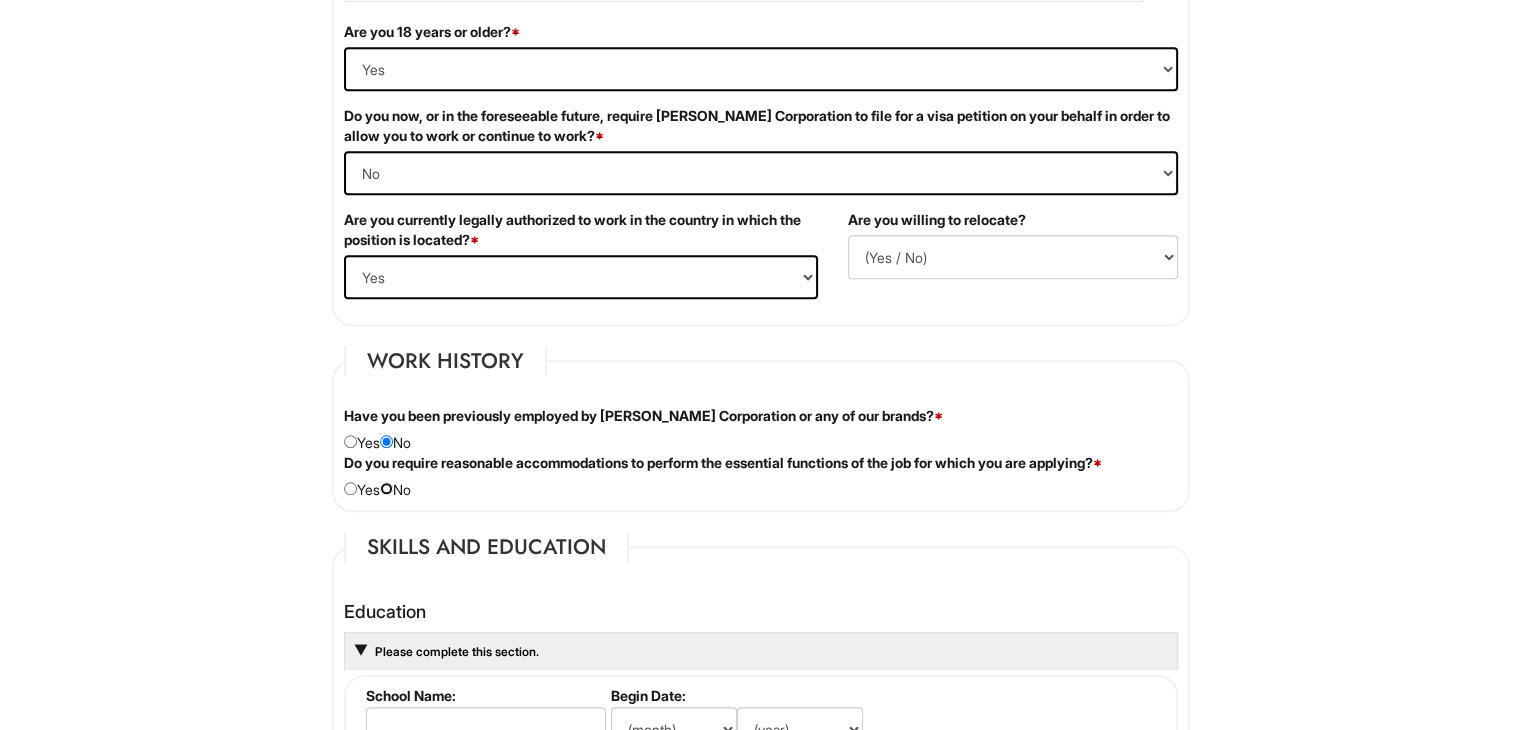 click at bounding box center [386, 488] 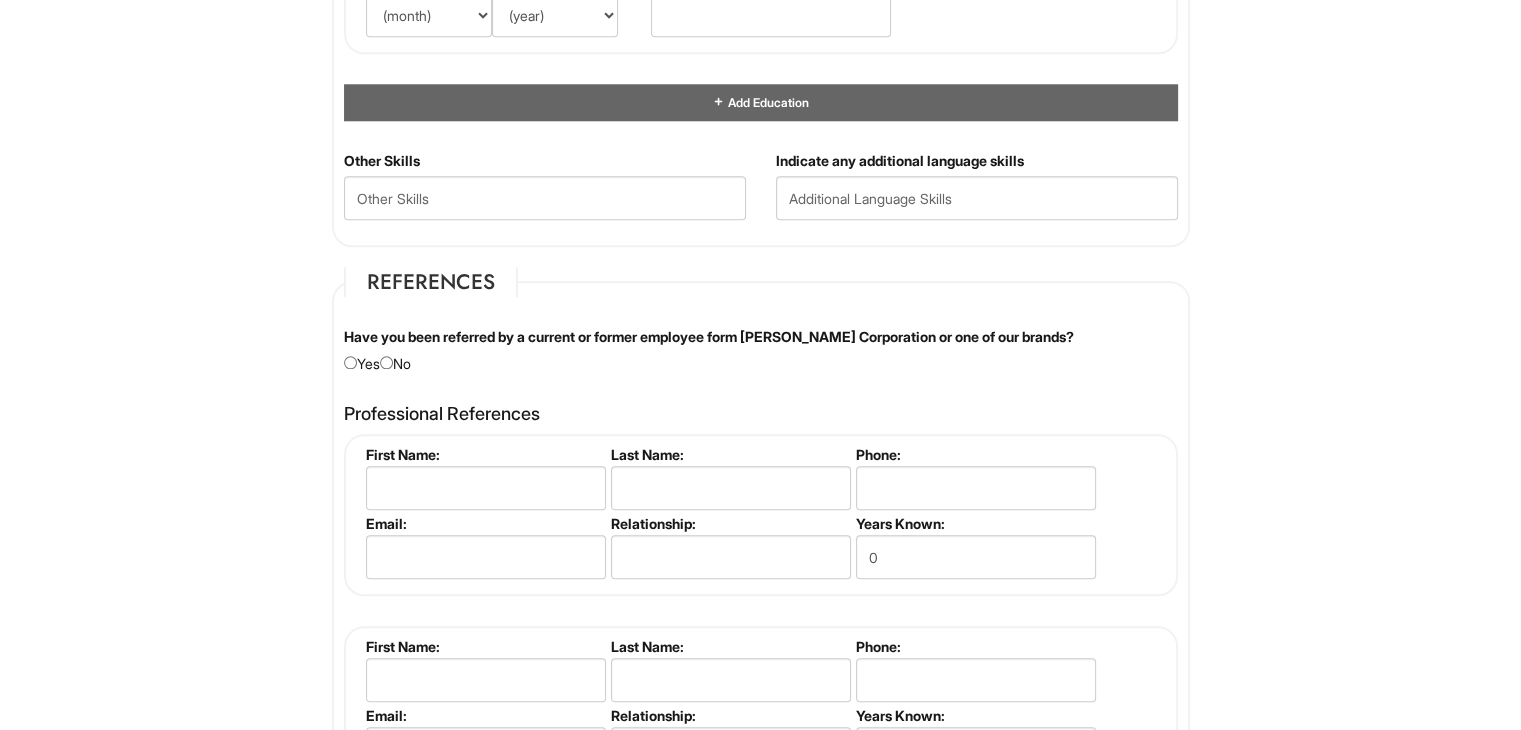 scroll, scrollTop: 2133, scrollLeft: 0, axis: vertical 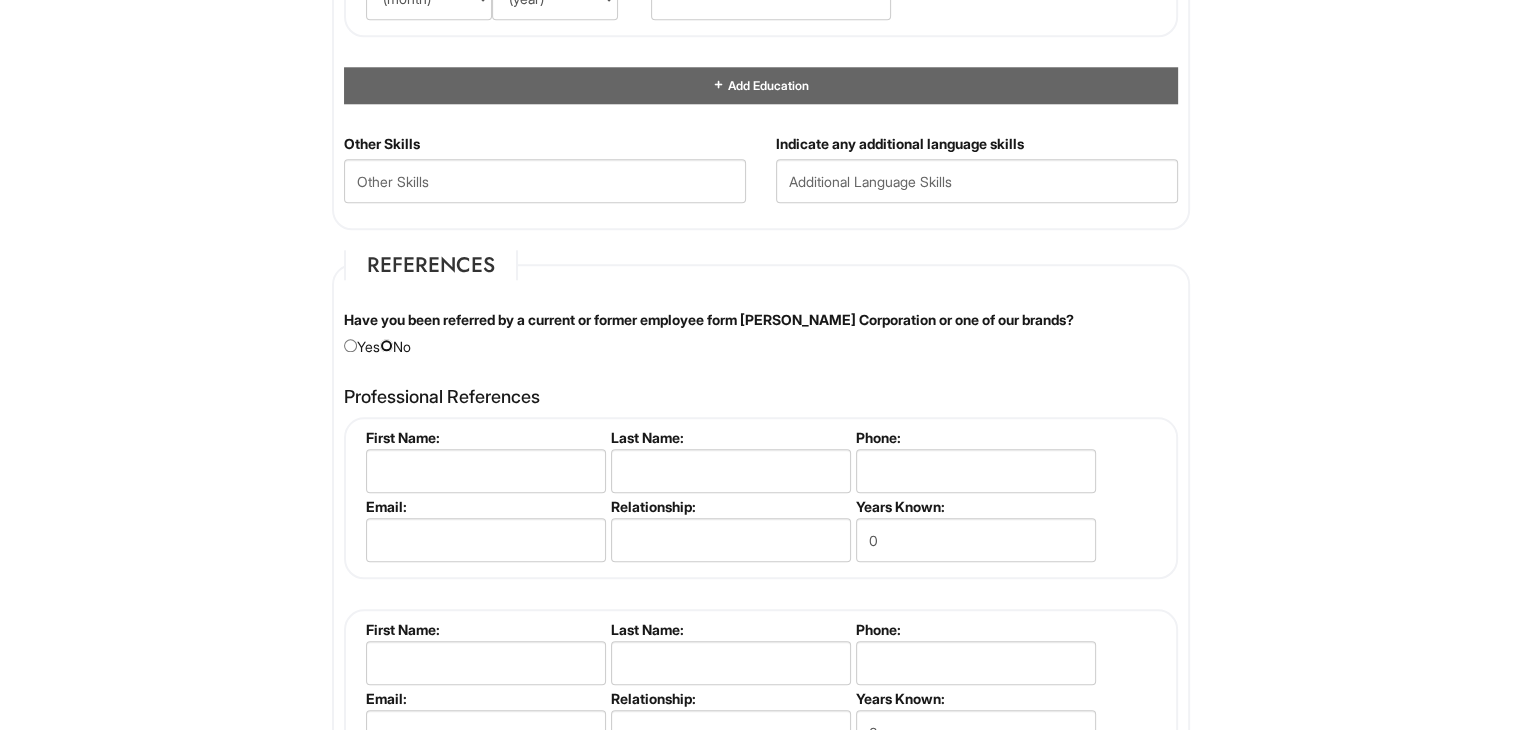 click at bounding box center [386, 345] 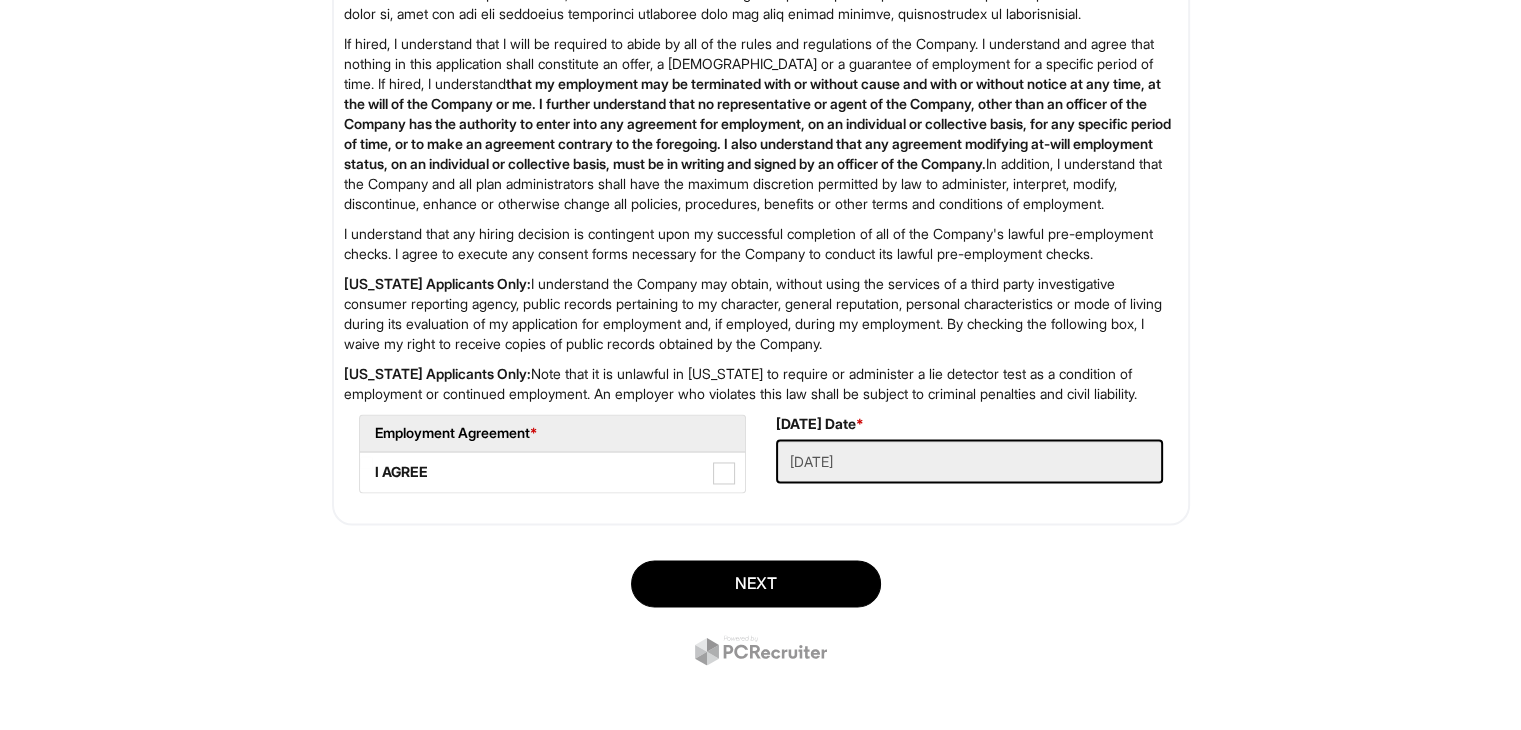 scroll, scrollTop: 3226, scrollLeft: 0, axis: vertical 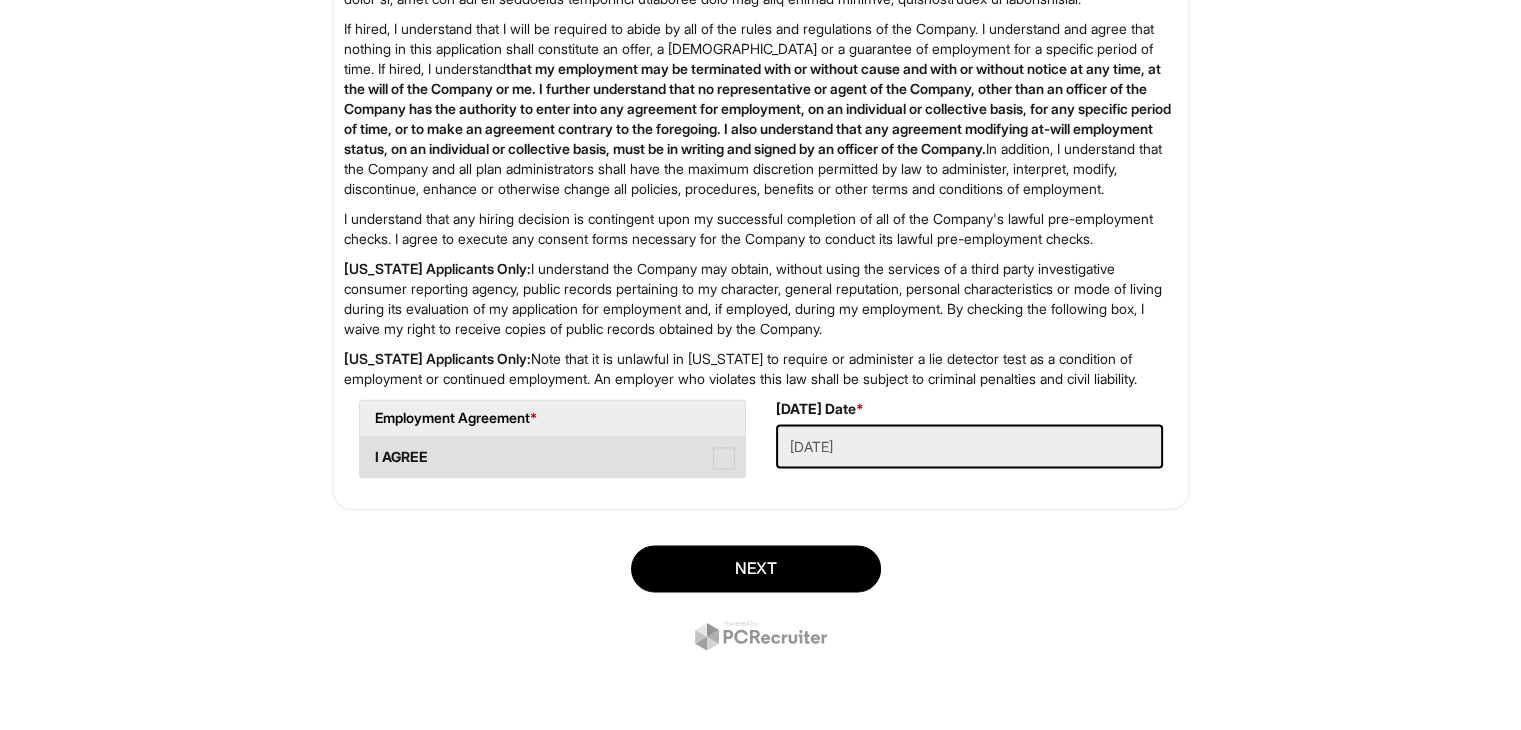 click at bounding box center (724, 458) 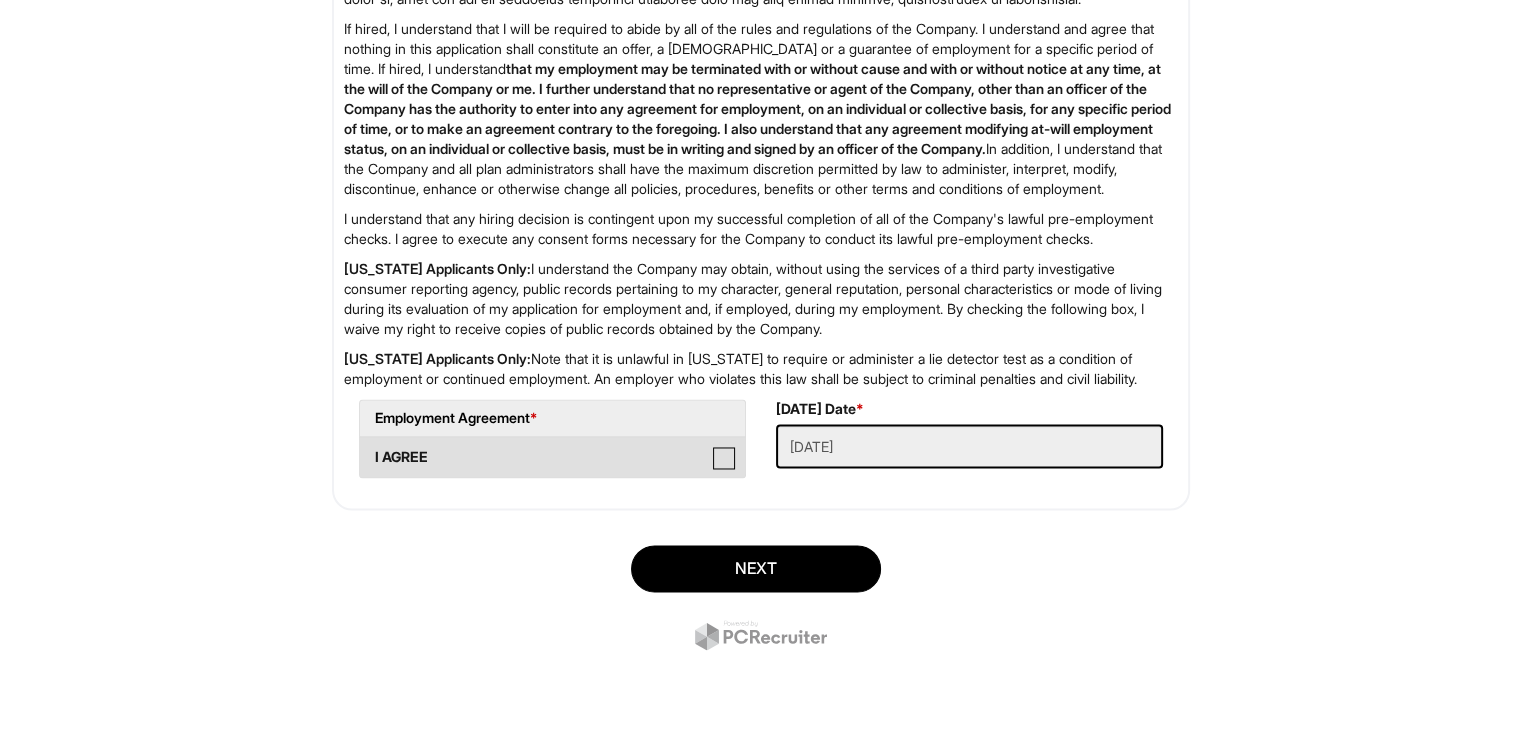 click on "I AGREE" at bounding box center [366, 447] 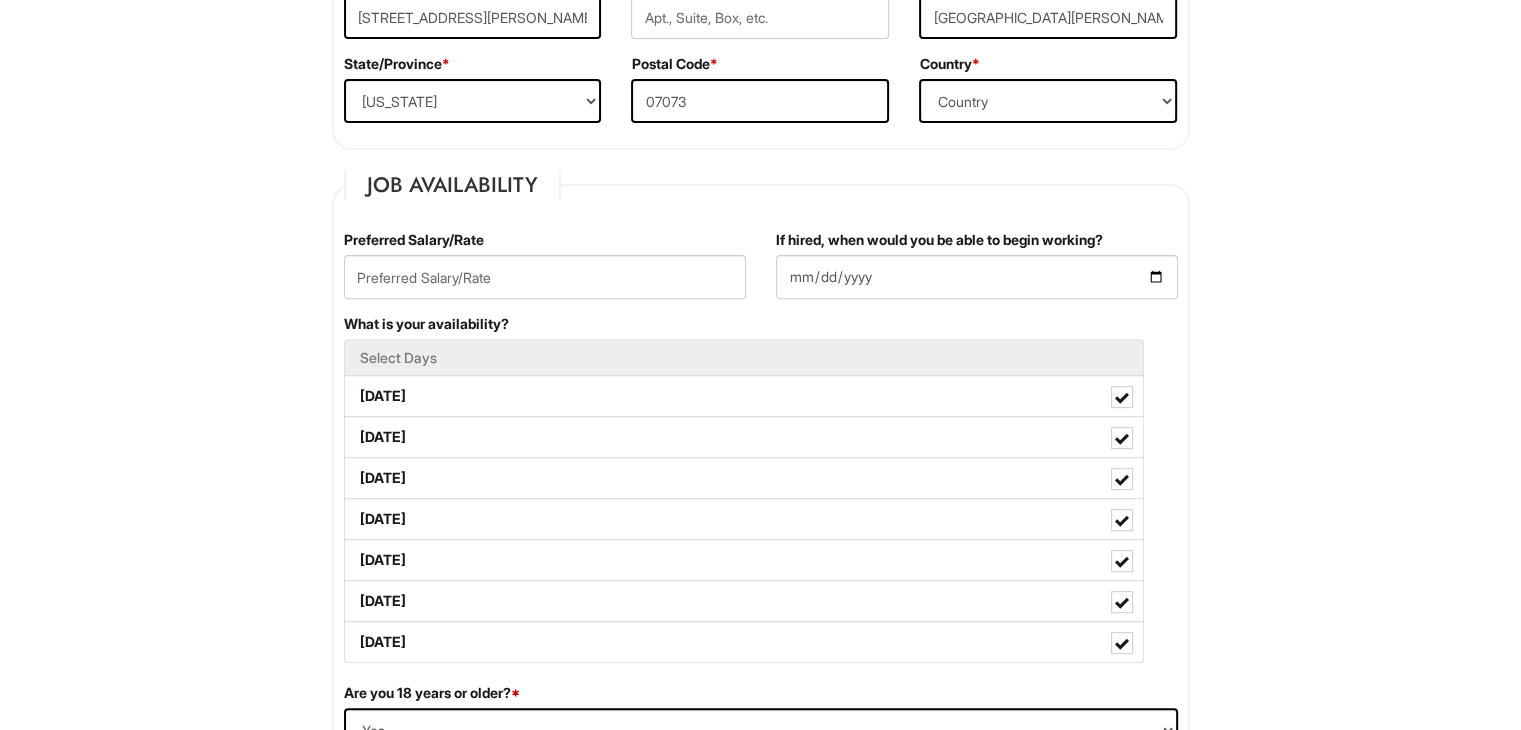 scroll, scrollTop: 34, scrollLeft: 0, axis: vertical 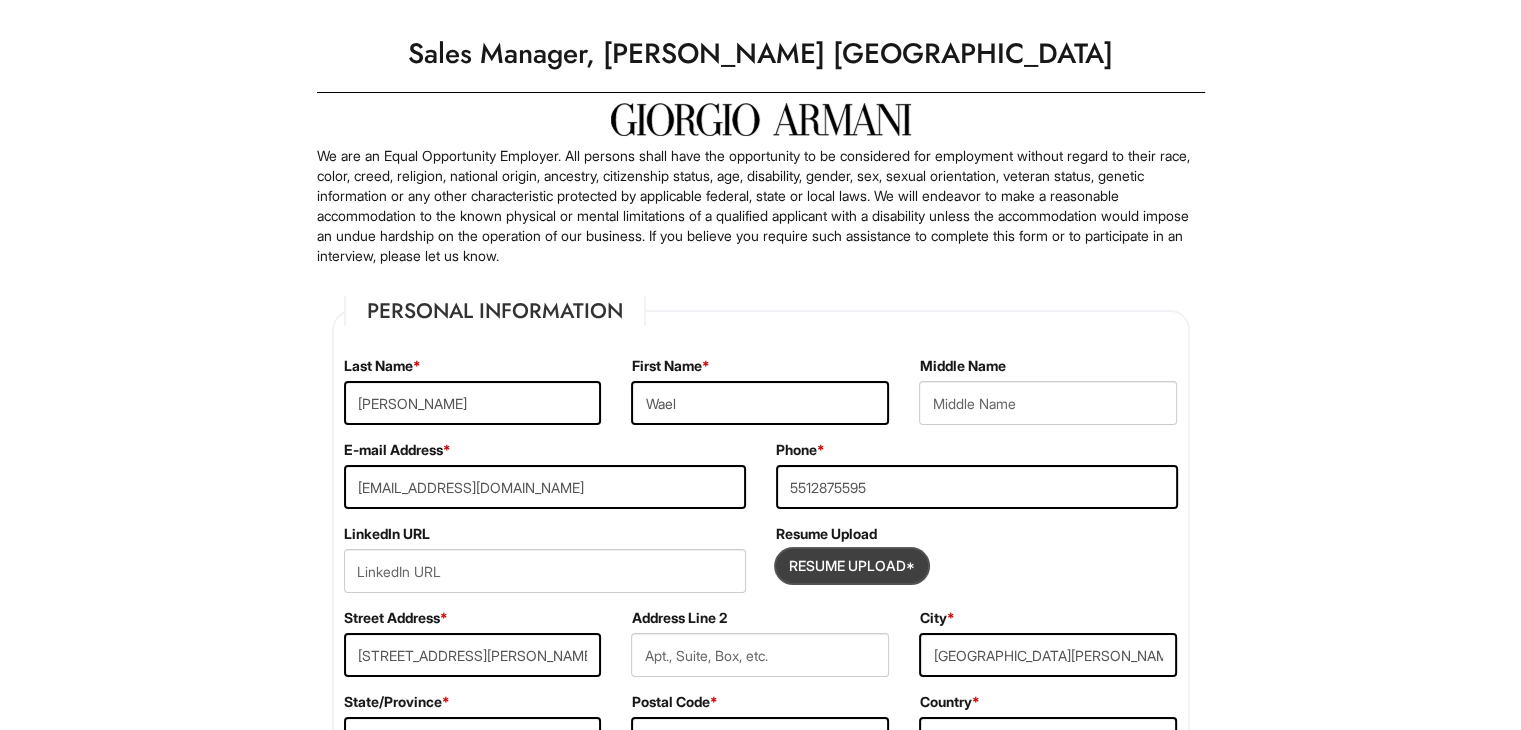 click at bounding box center [852, 566] 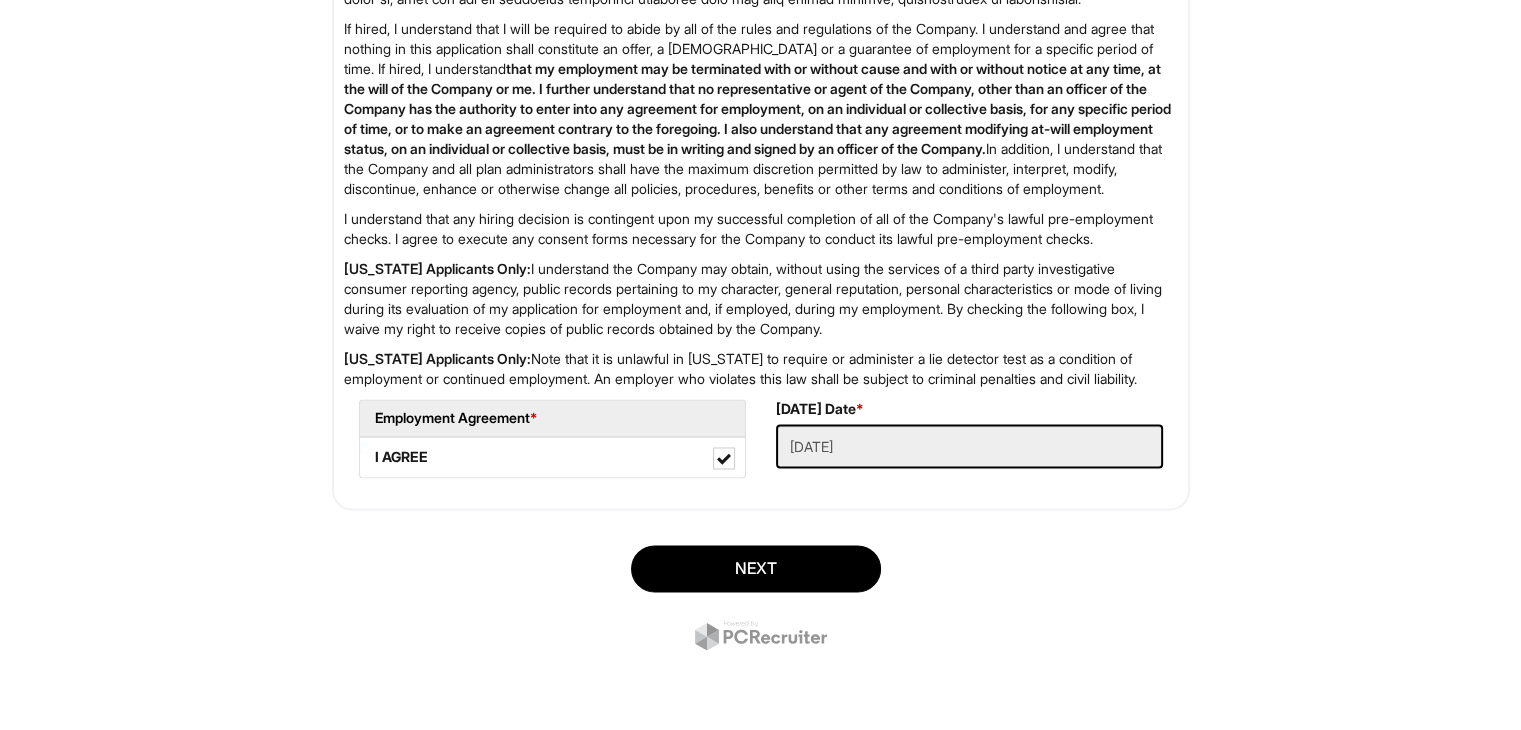 scroll, scrollTop: 3224, scrollLeft: 0, axis: vertical 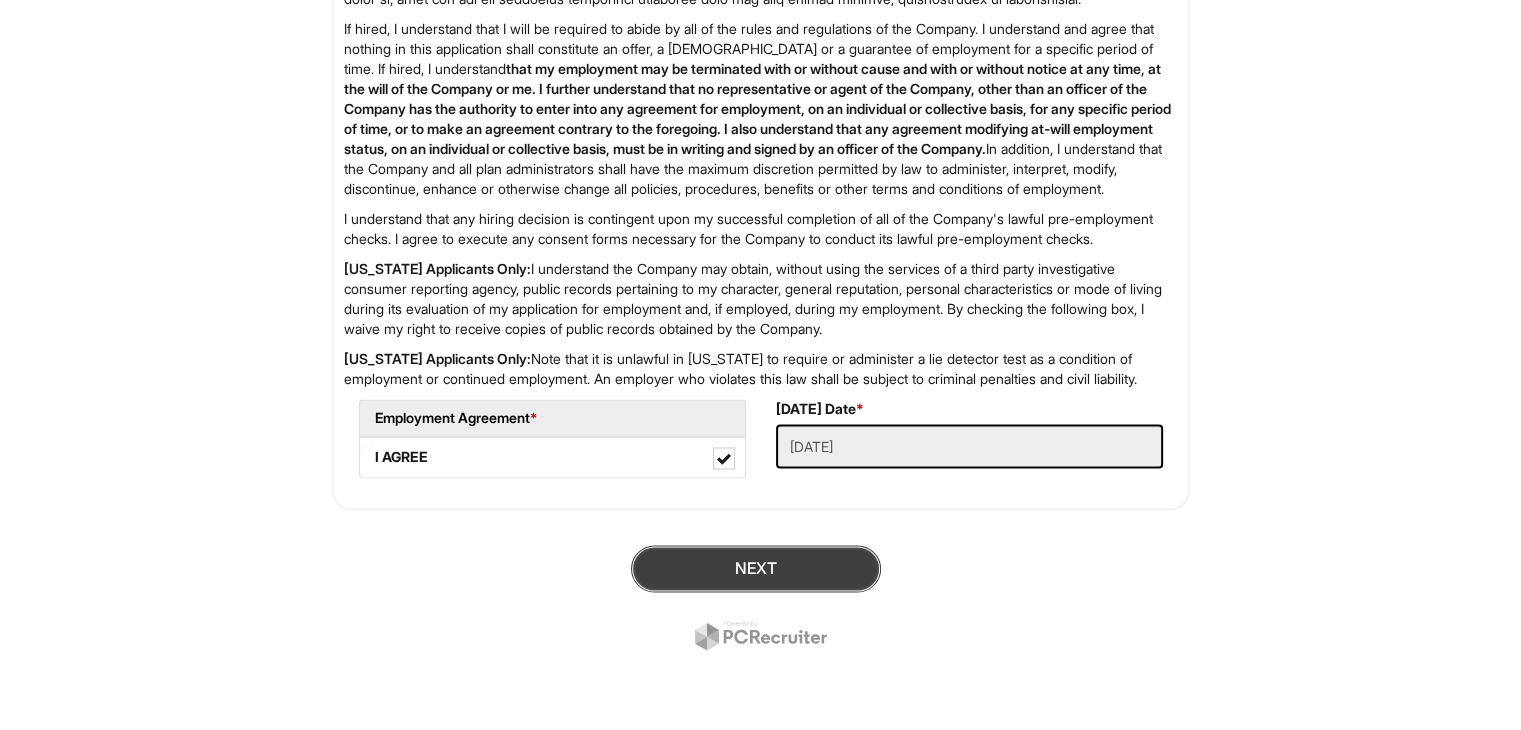 click on "Next" at bounding box center [756, 568] 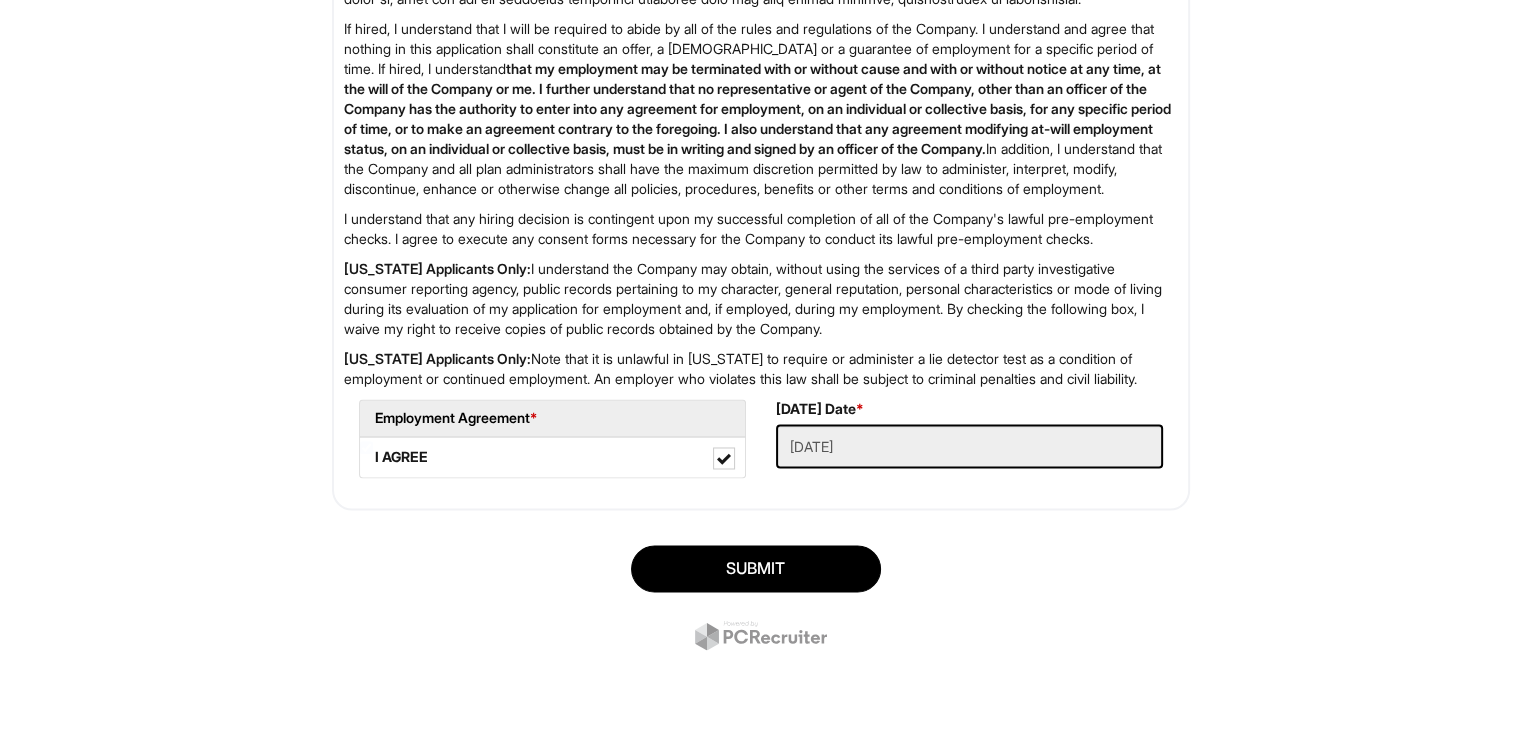 scroll, scrollTop: 3285, scrollLeft: 0, axis: vertical 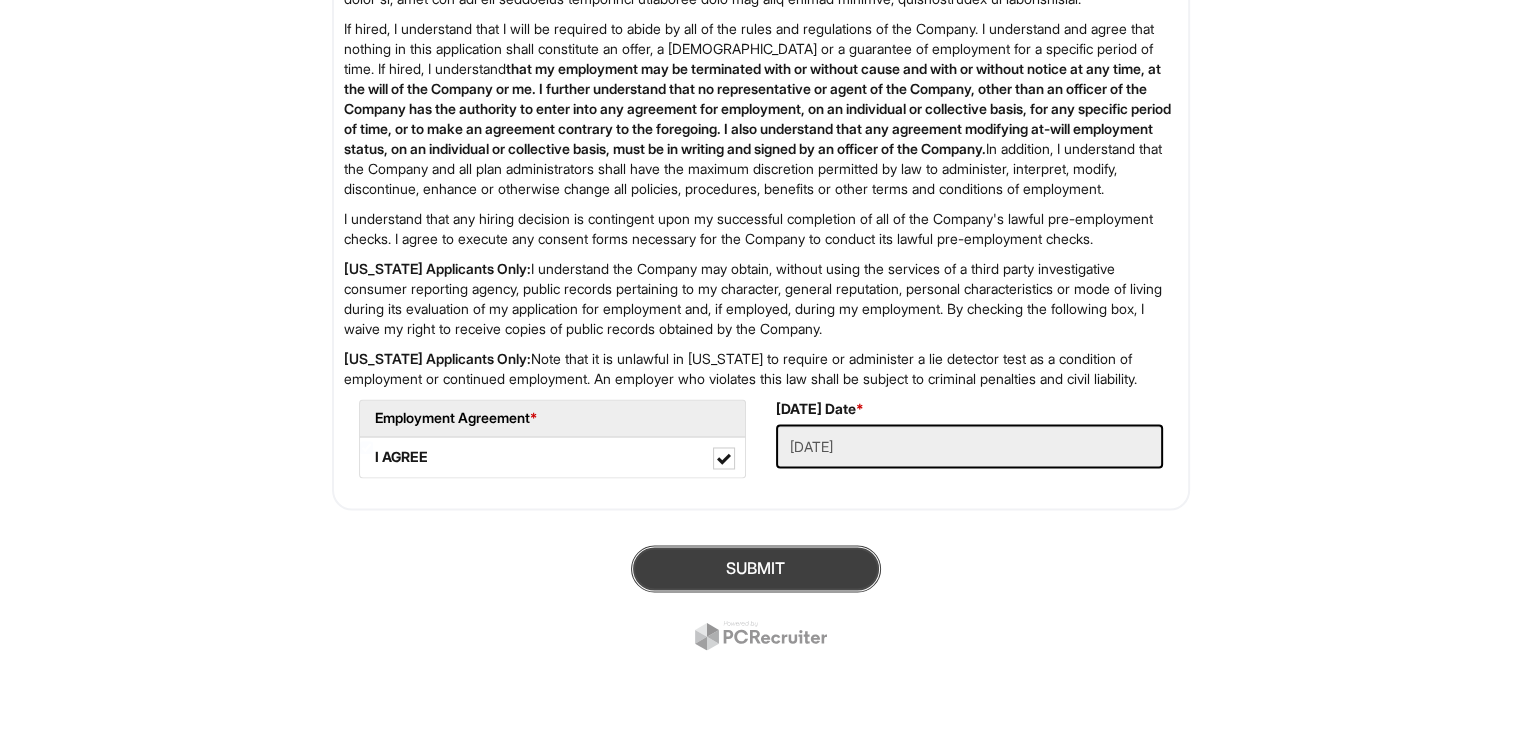 click on "SUBMIT" at bounding box center (756, 568) 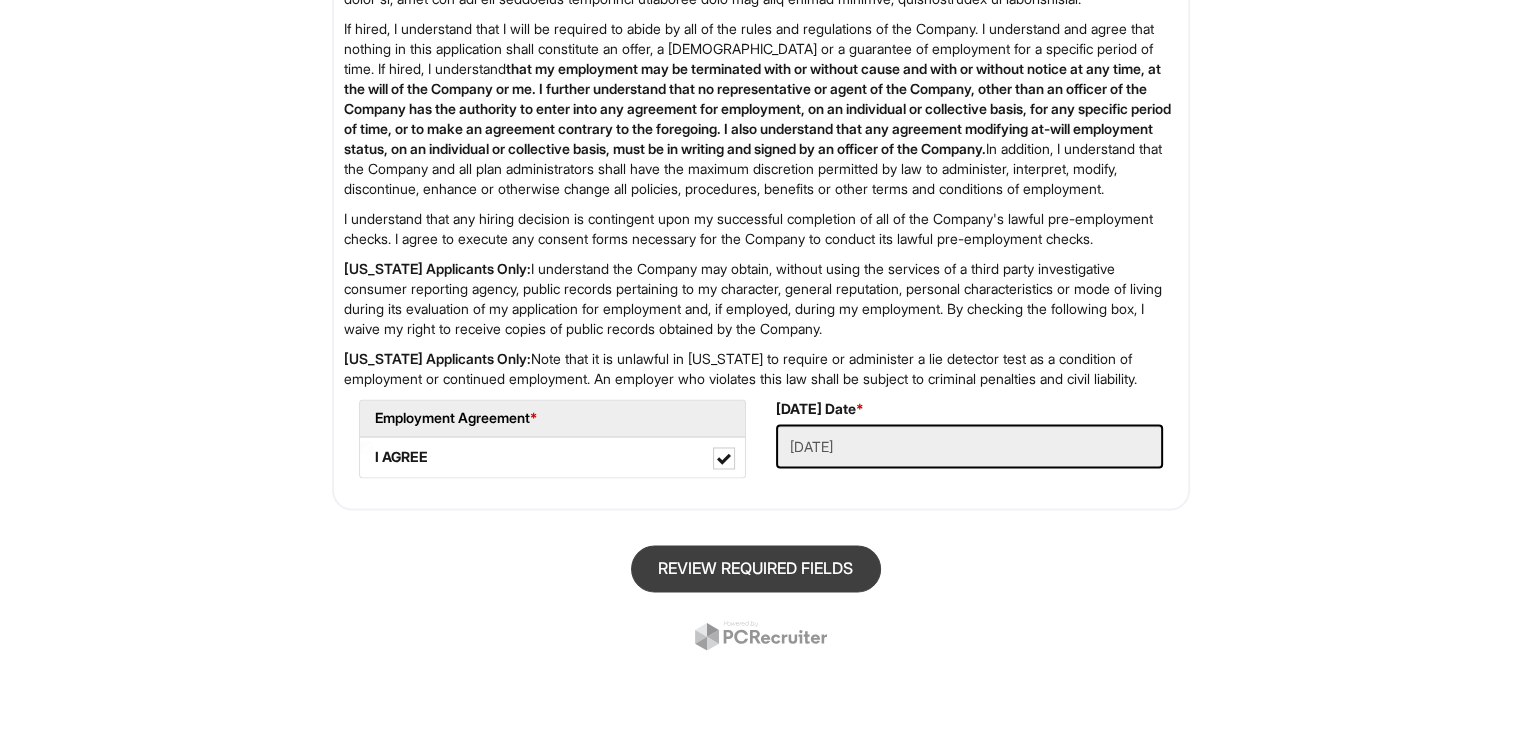 scroll, scrollTop: 122, scrollLeft: 0, axis: vertical 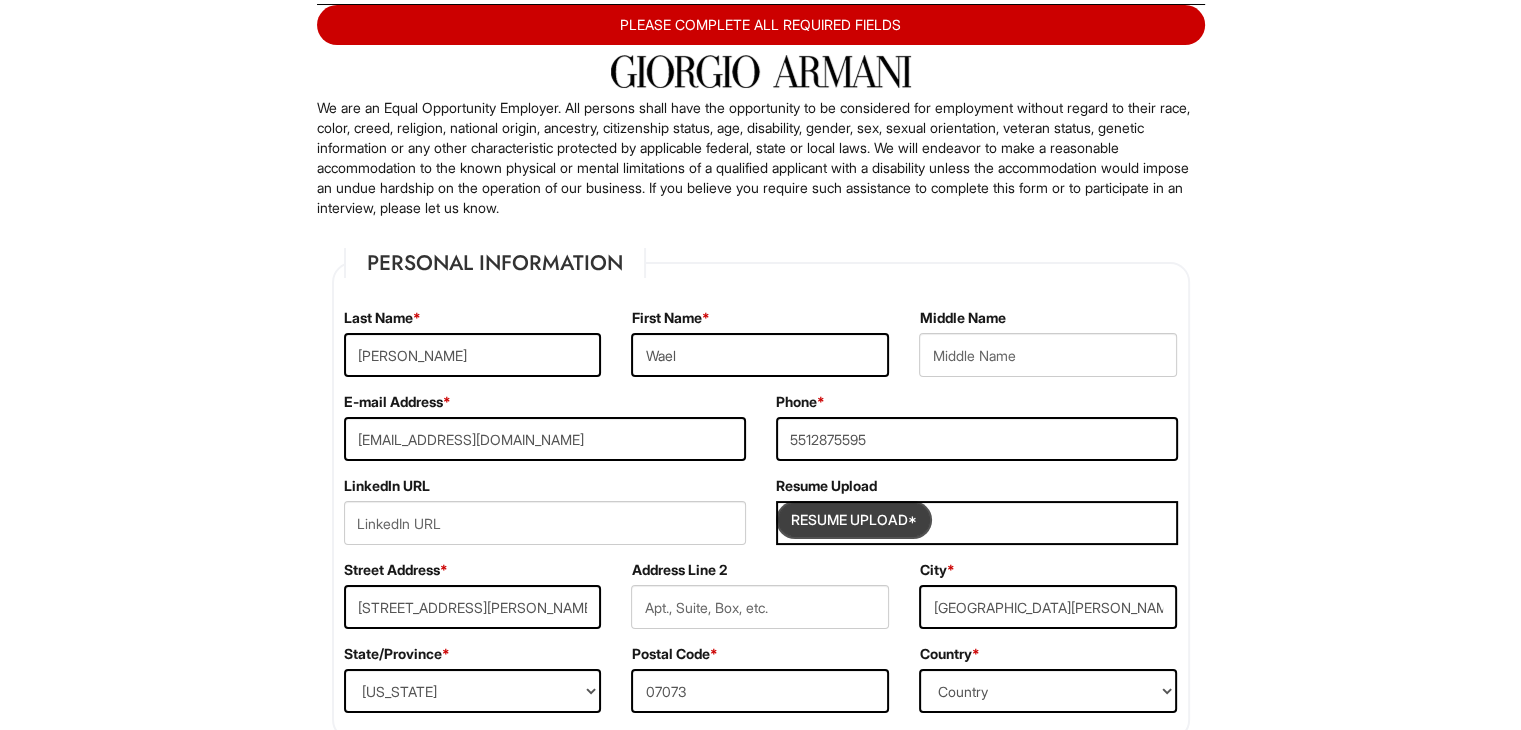 click at bounding box center (854, 520) 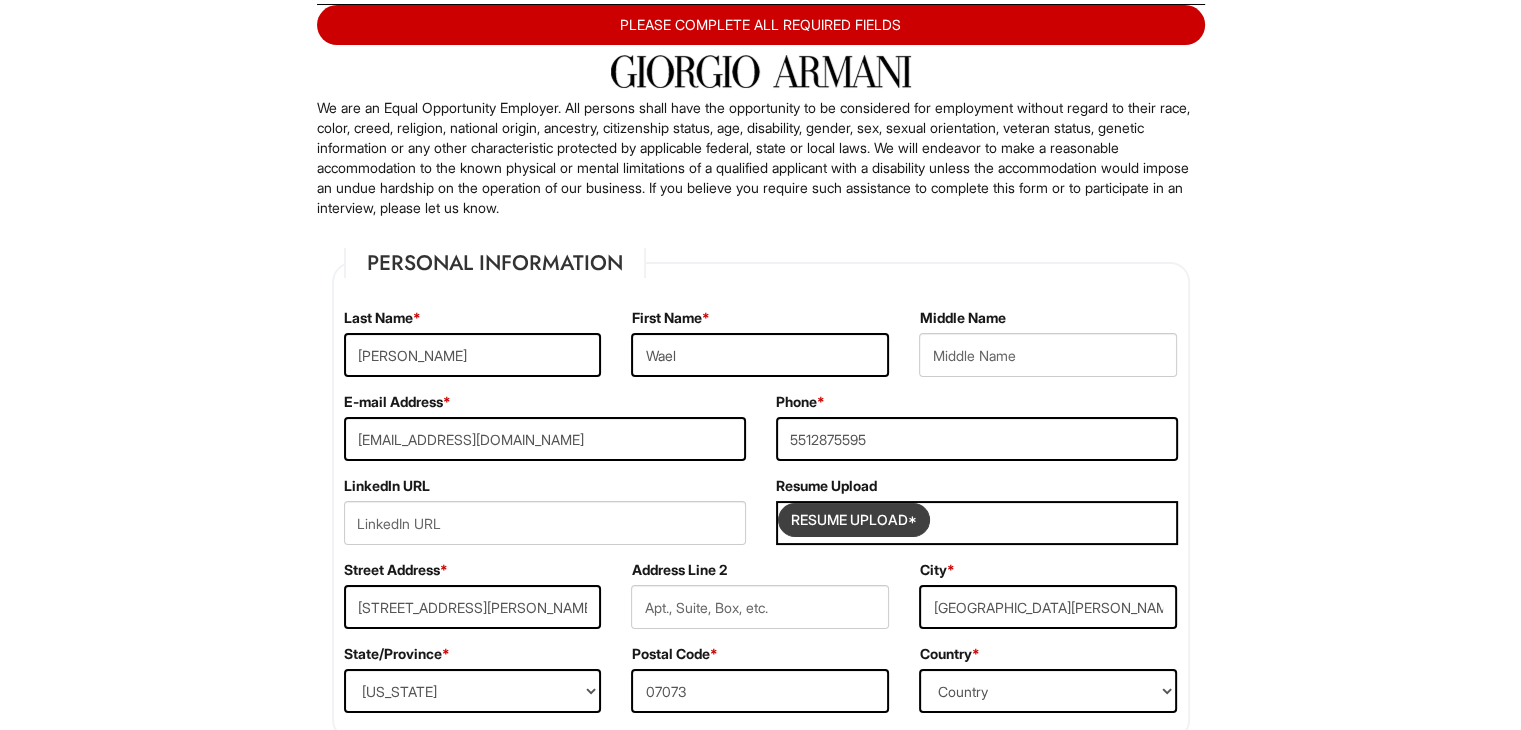 type on "C:\fakepath\wael.txt" 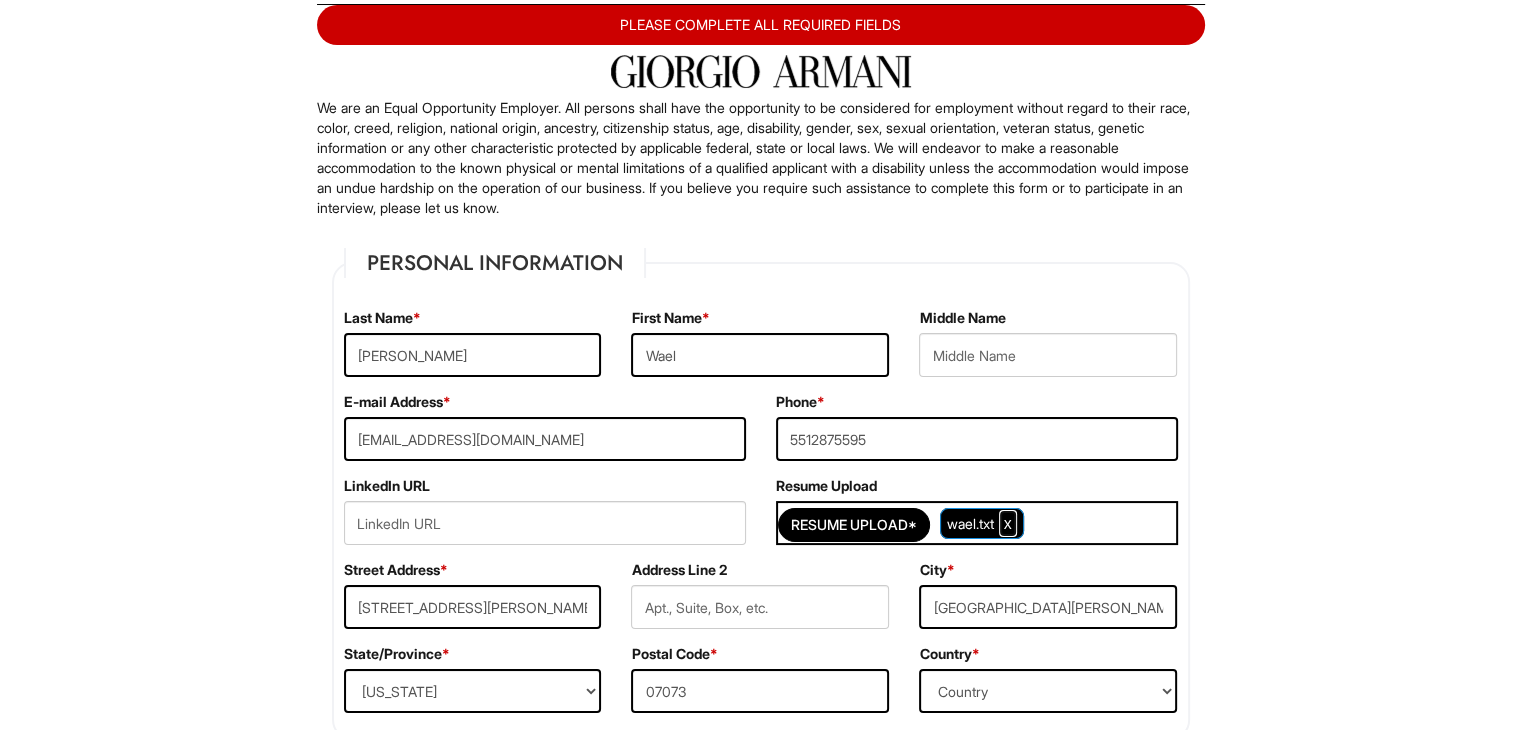 click at bounding box center [1008, 523] 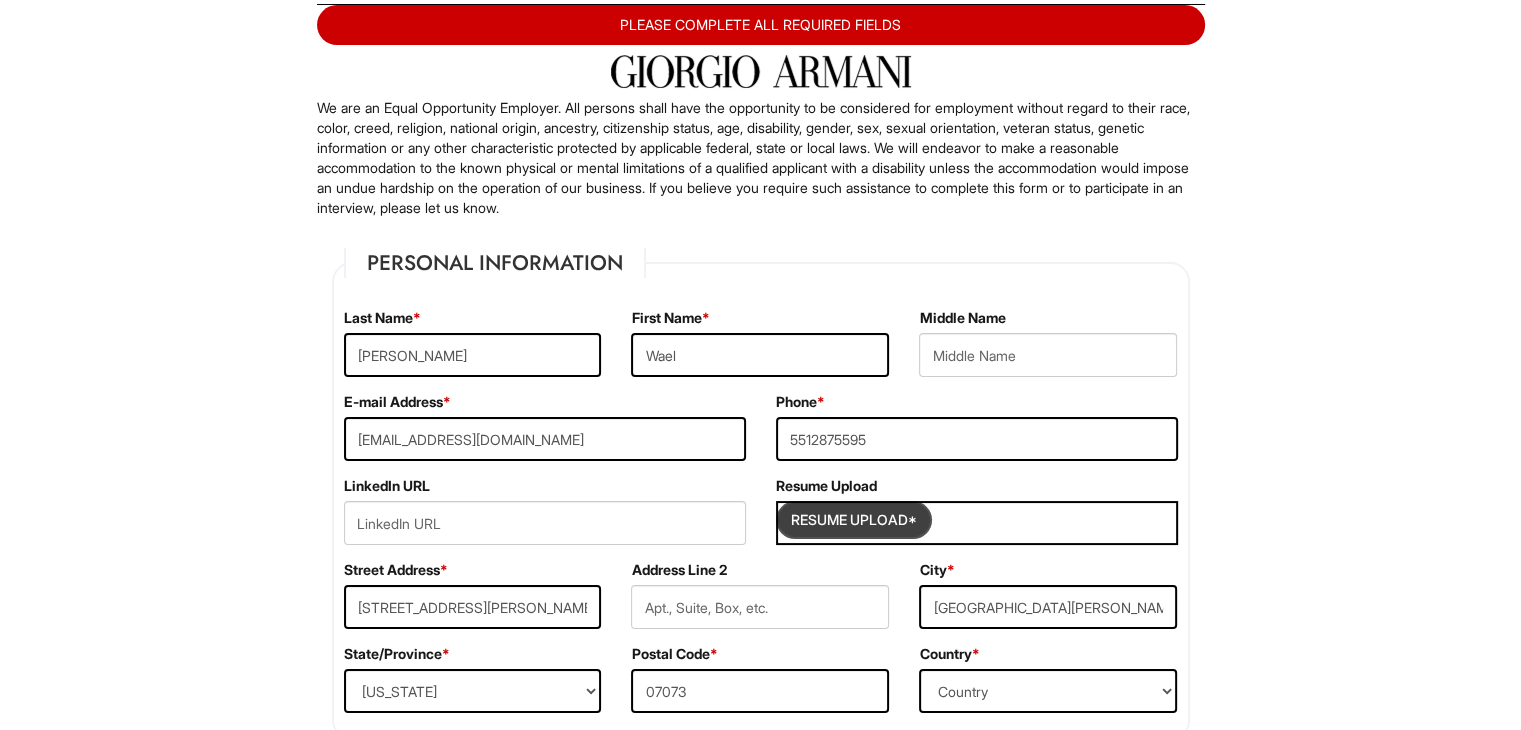 click at bounding box center [854, 520] 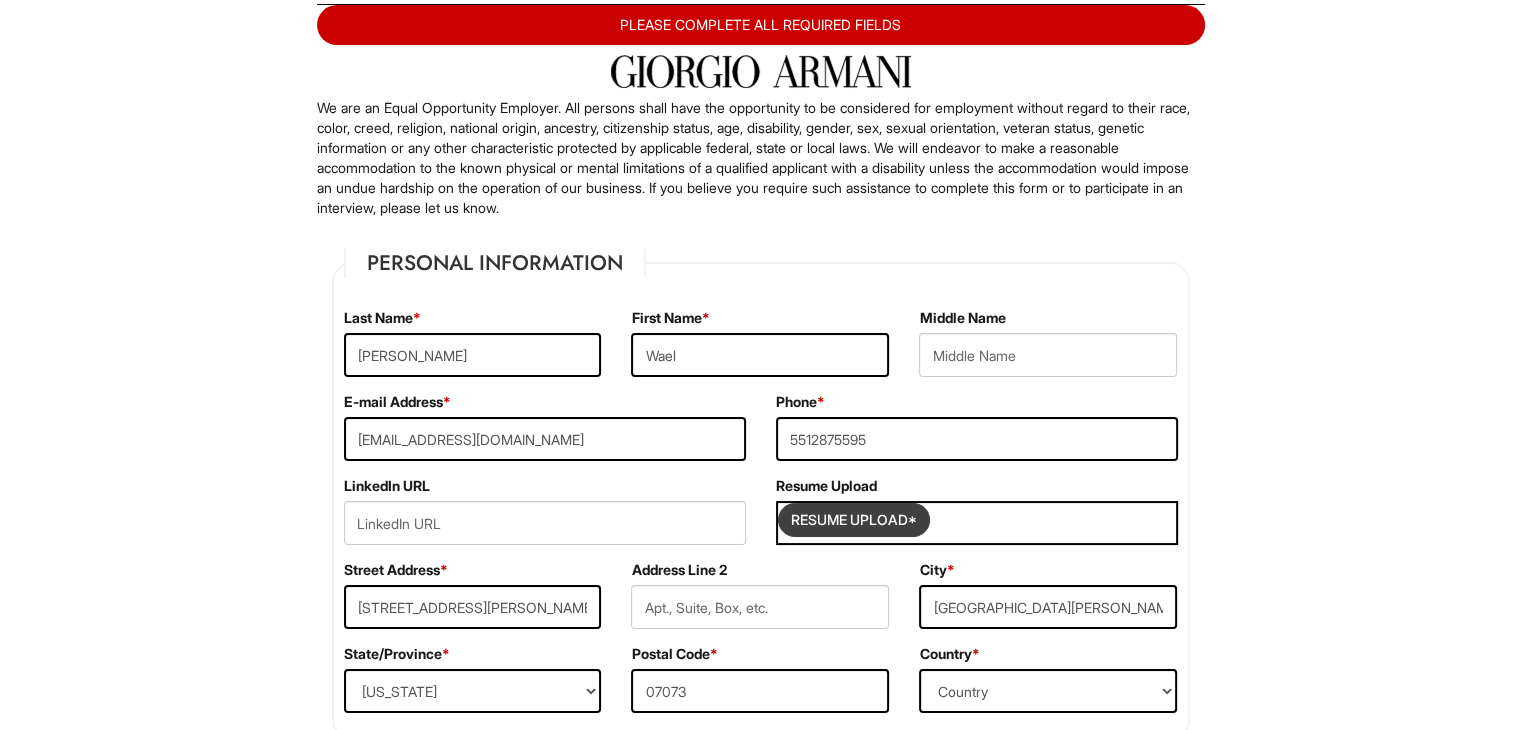 type on "C:\fakepath\resume w.pdf" 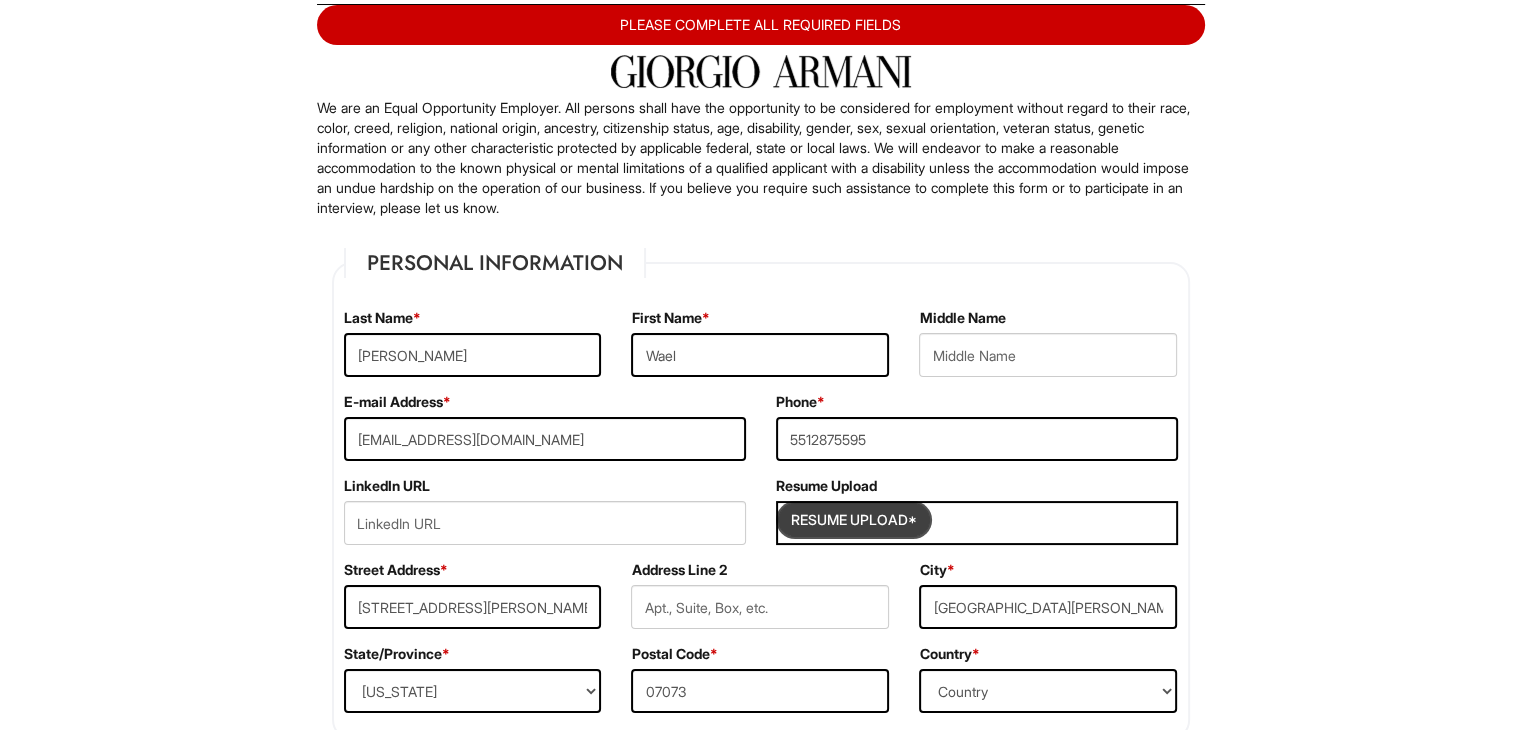 click at bounding box center (854, 520) 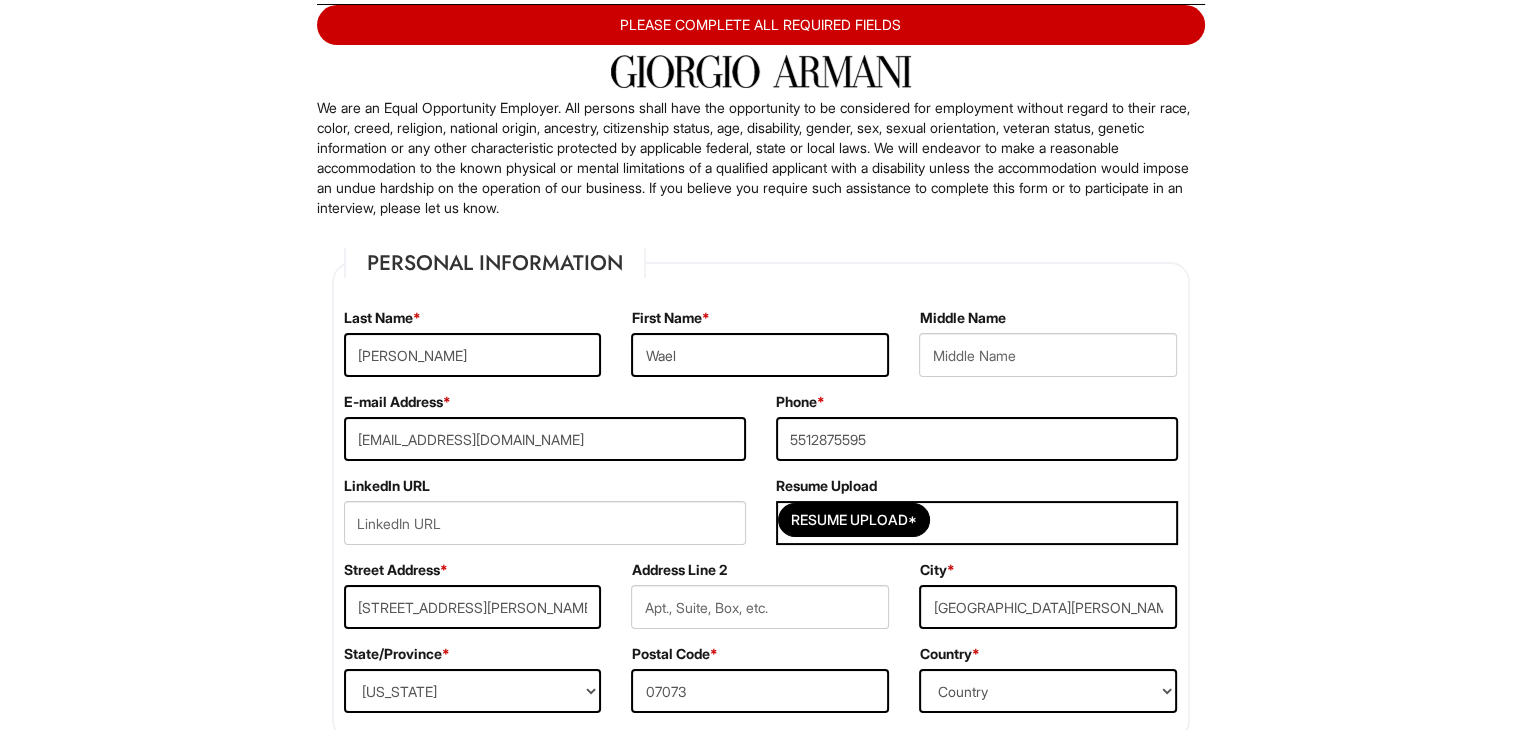 click at bounding box center [761, 71] 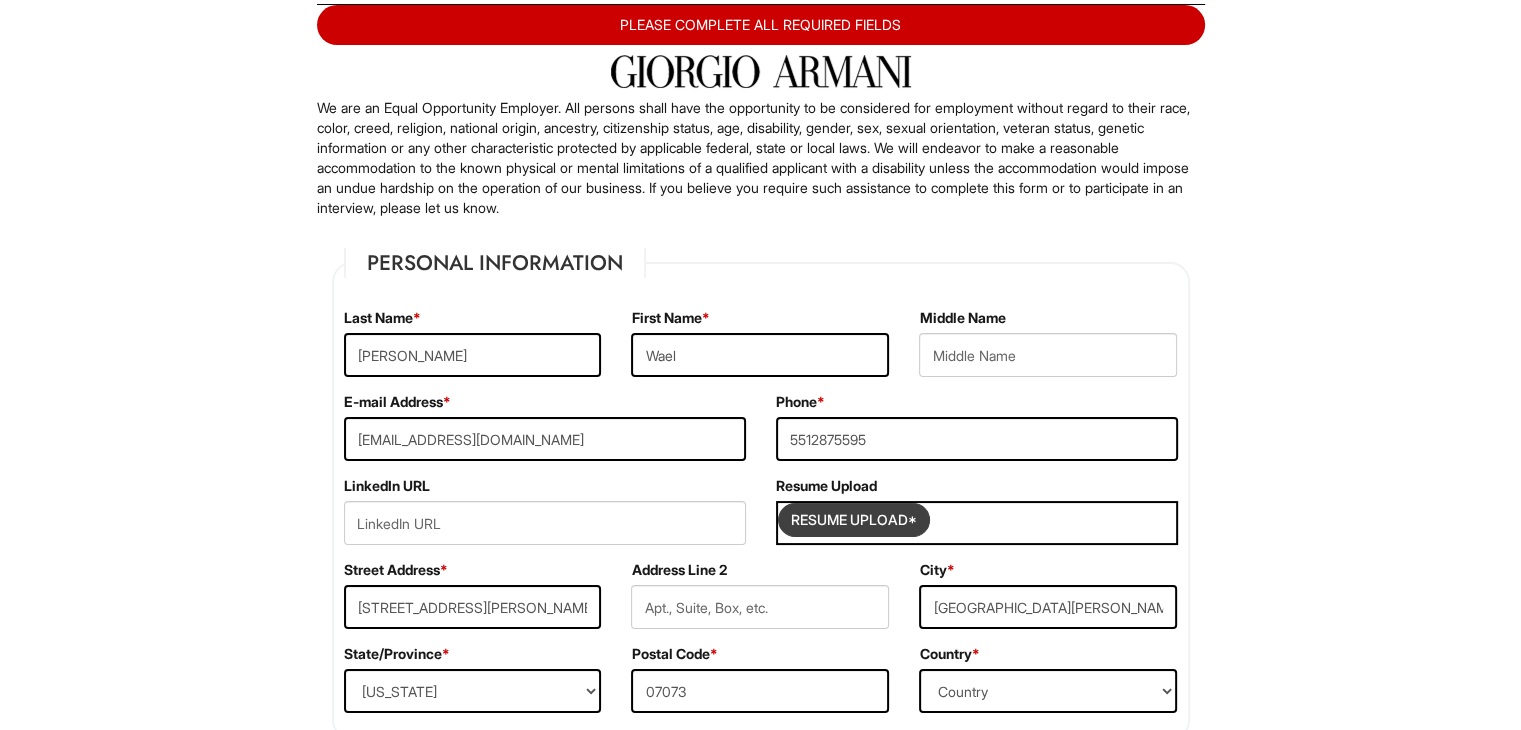 click at bounding box center [854, 520] 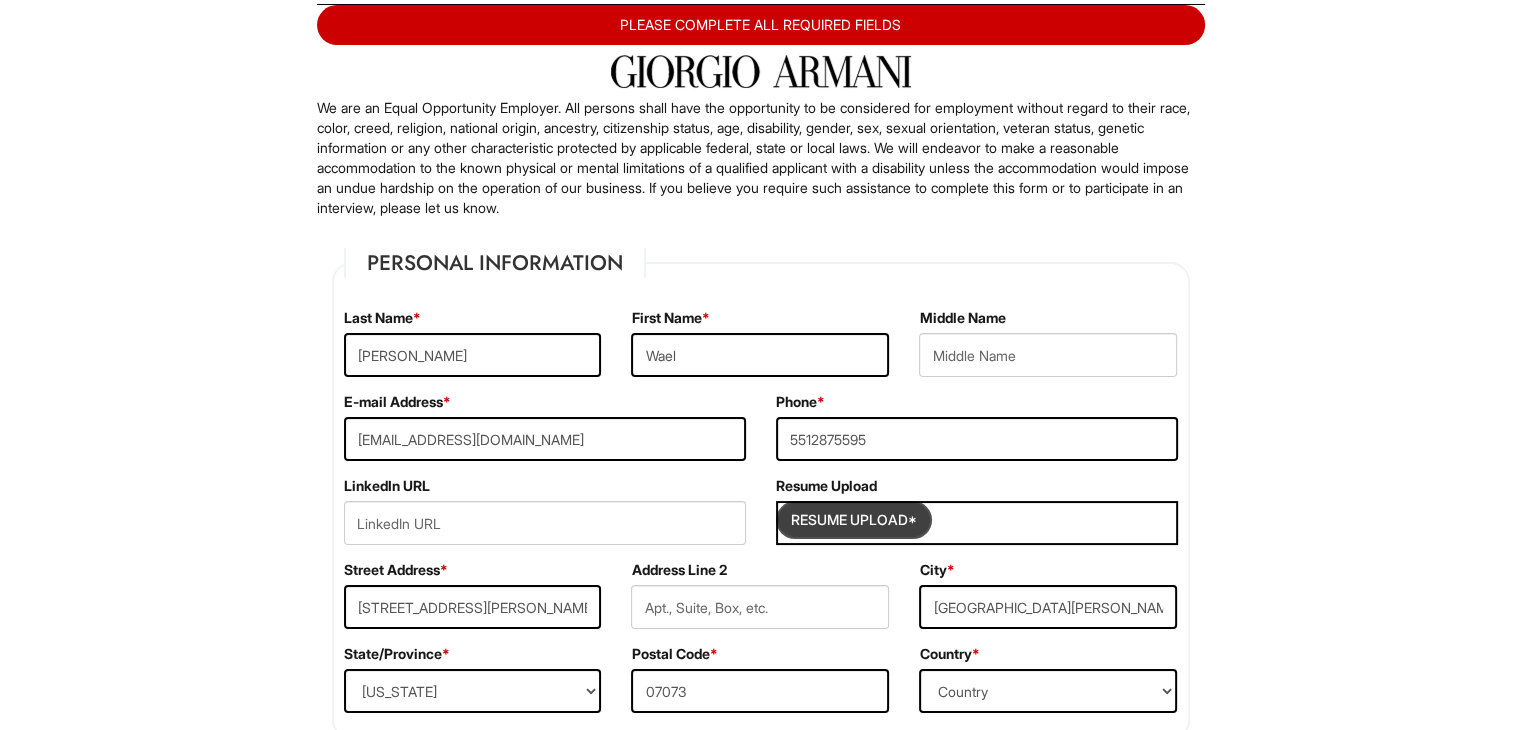click at bounding box center [854, 520] 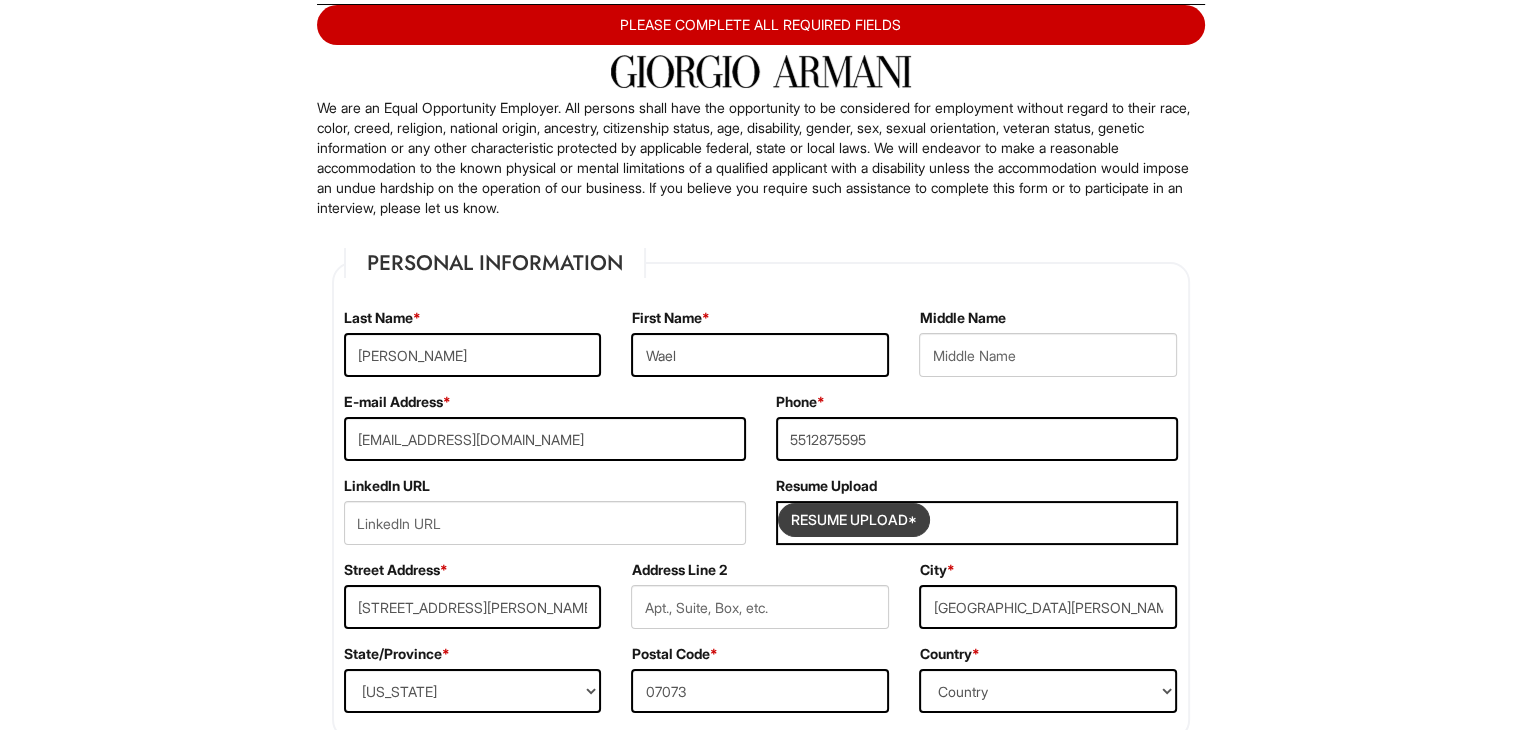 type on "C:\fakepath\wael.txt" 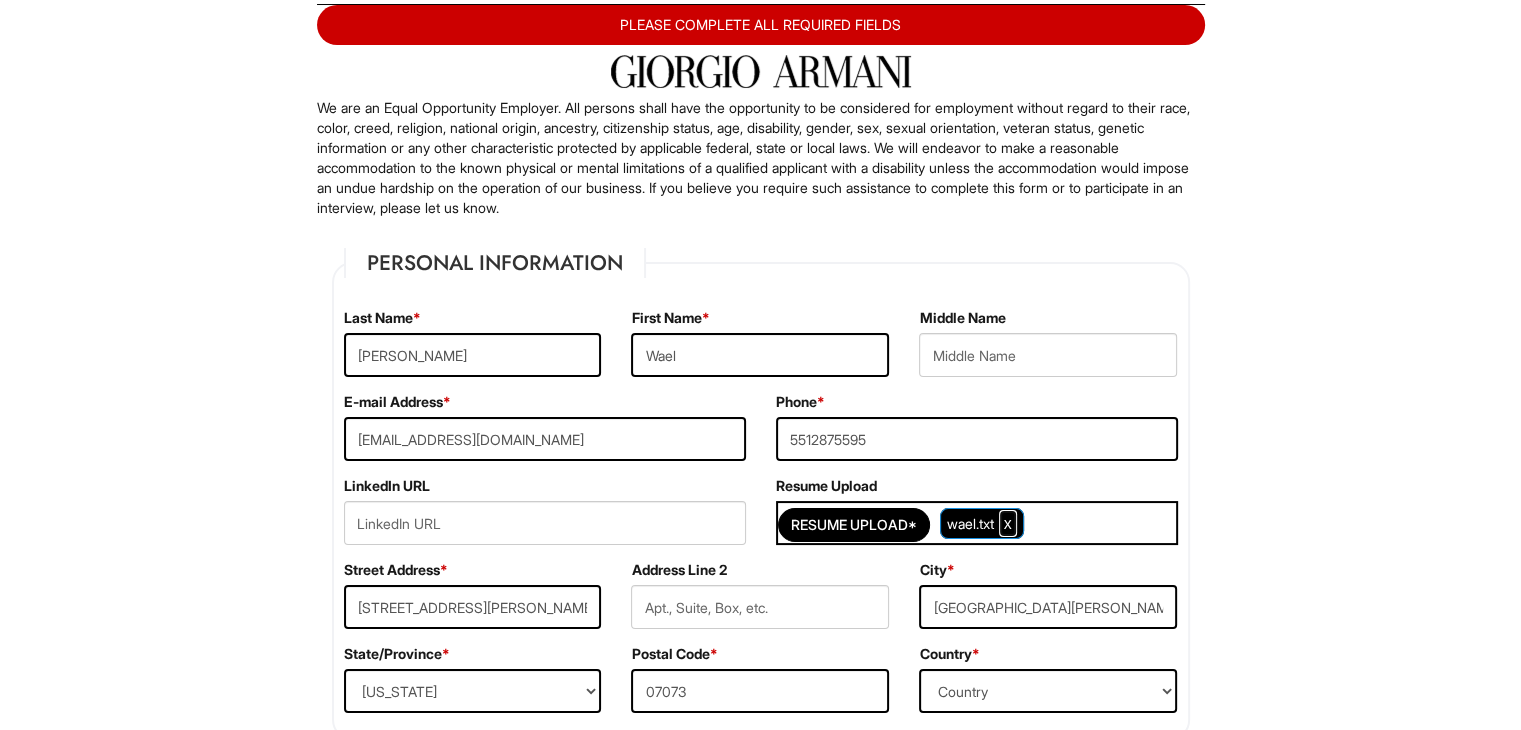 click at bounding box center [1008, 523] 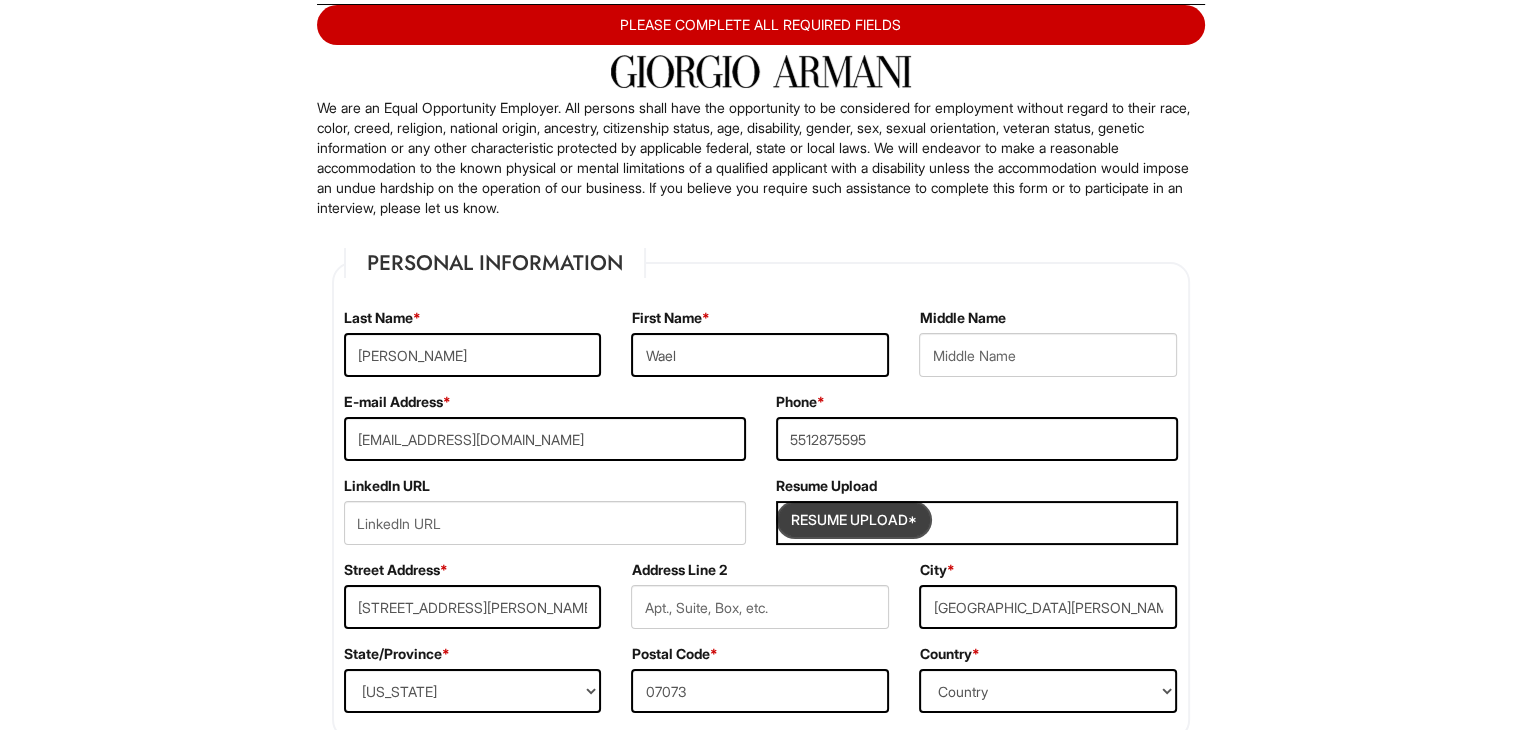 click at bounding box center [854, 520] 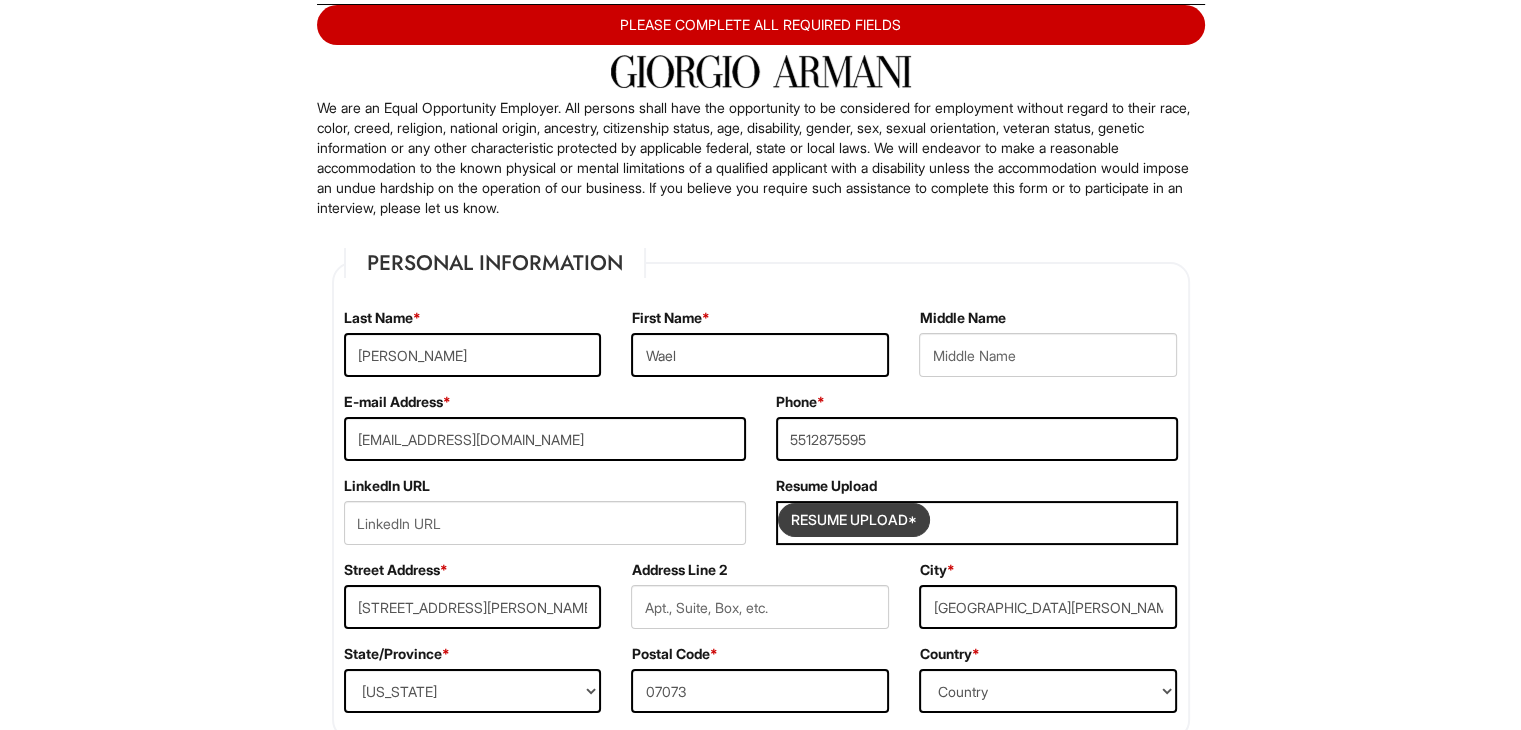 type on "C:\fakepath\resume w.pdf" 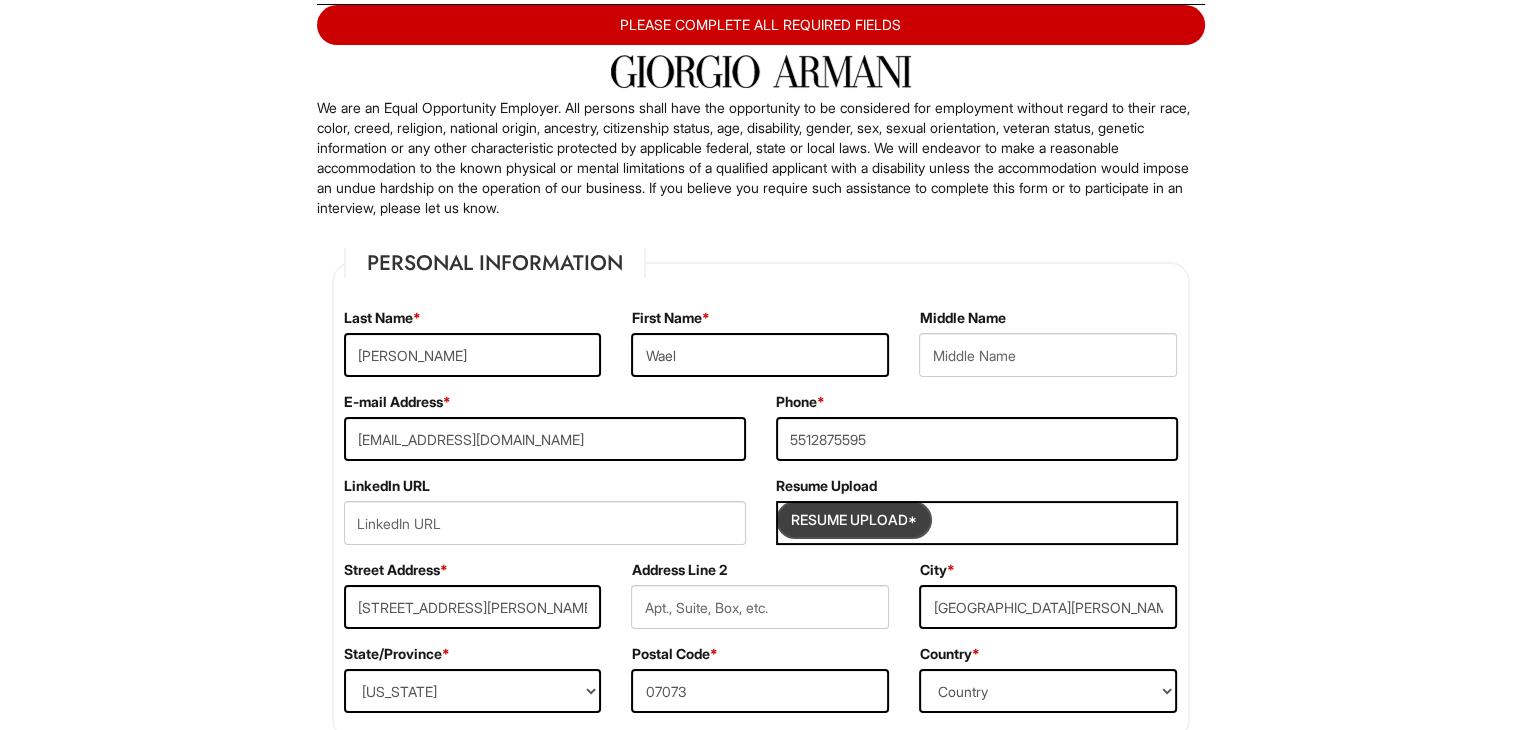 click at bounding box center [854, 520] 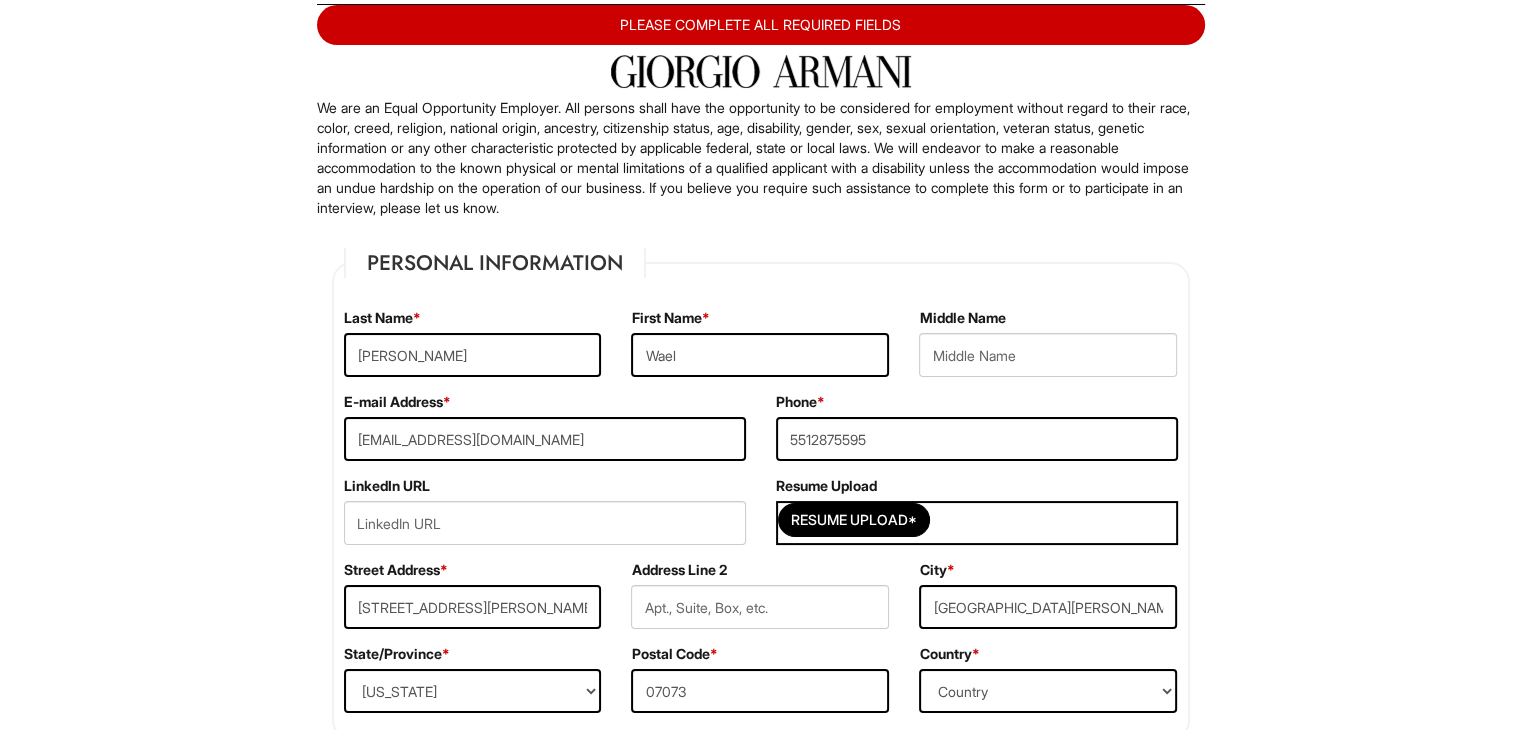 drag, startPoint x: 964, startPoint y: 519, endPoint x: 1399, endPoint y: 164, distance: 561.47125 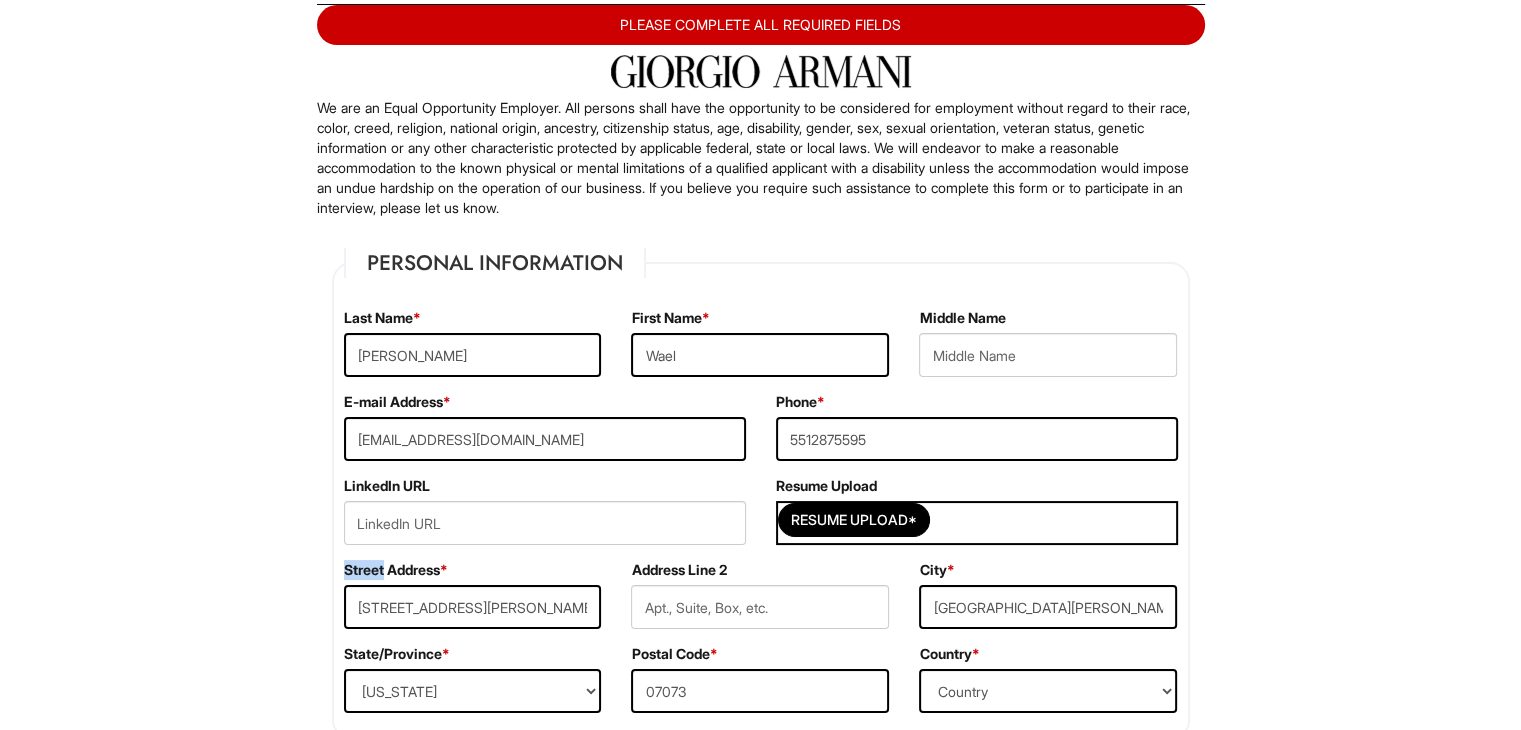 click on "Resume Upload* wael.txt" at bounding box center [977, 523] 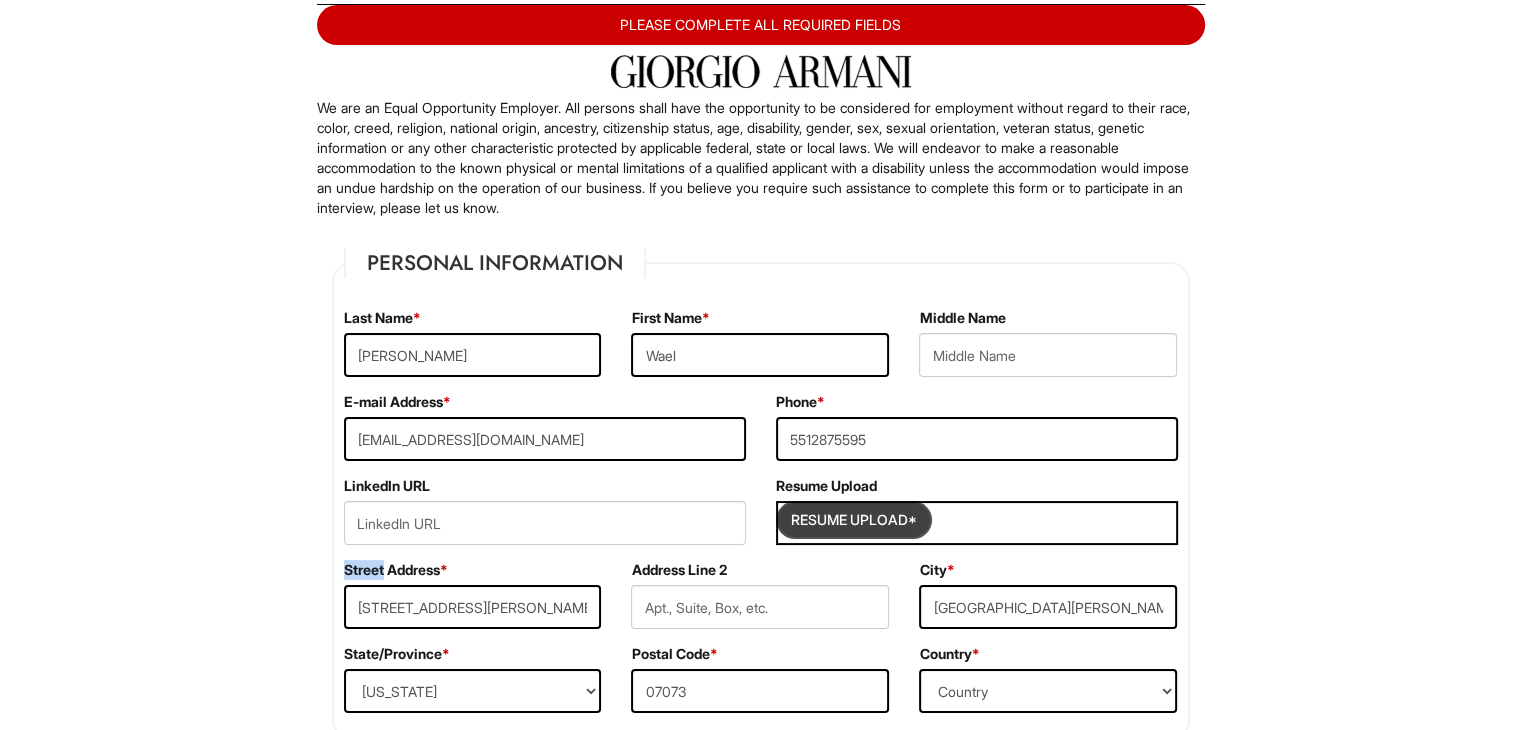 click at bounding box center [854, 520] 